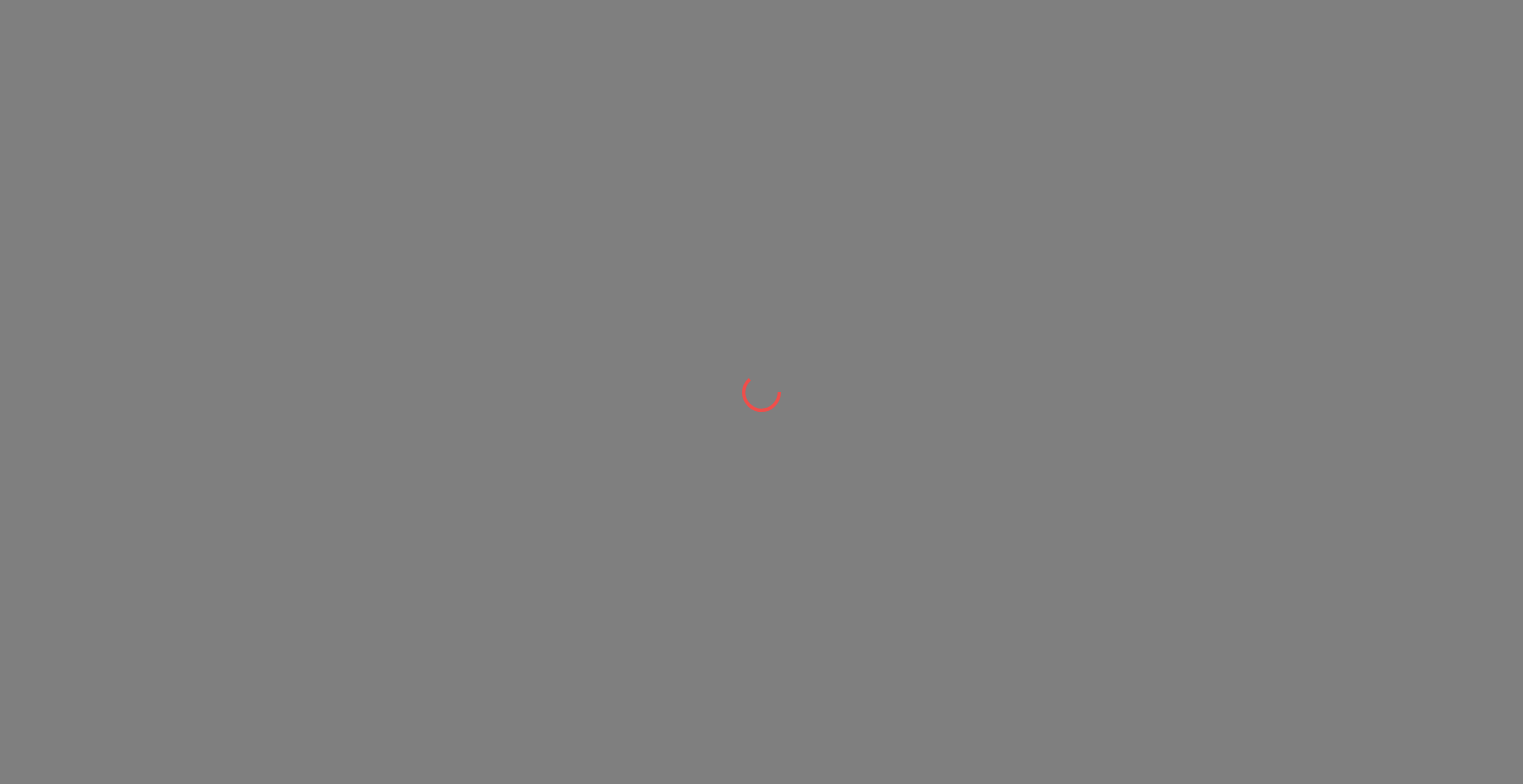 scroll, scrollTop: 0, scrollLeft: 0, axis: both 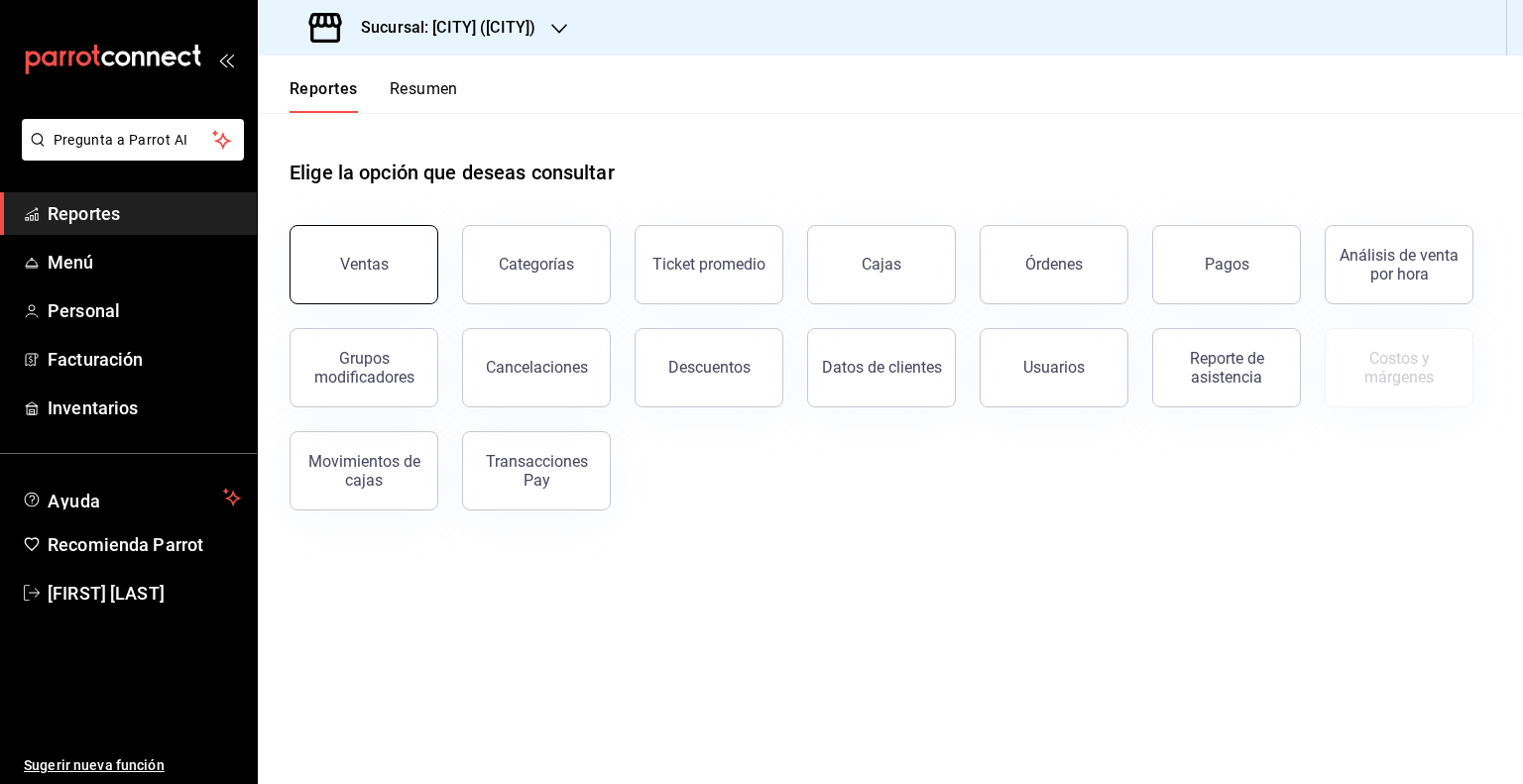 click on "Ventas" at bounding box center (364, 264) 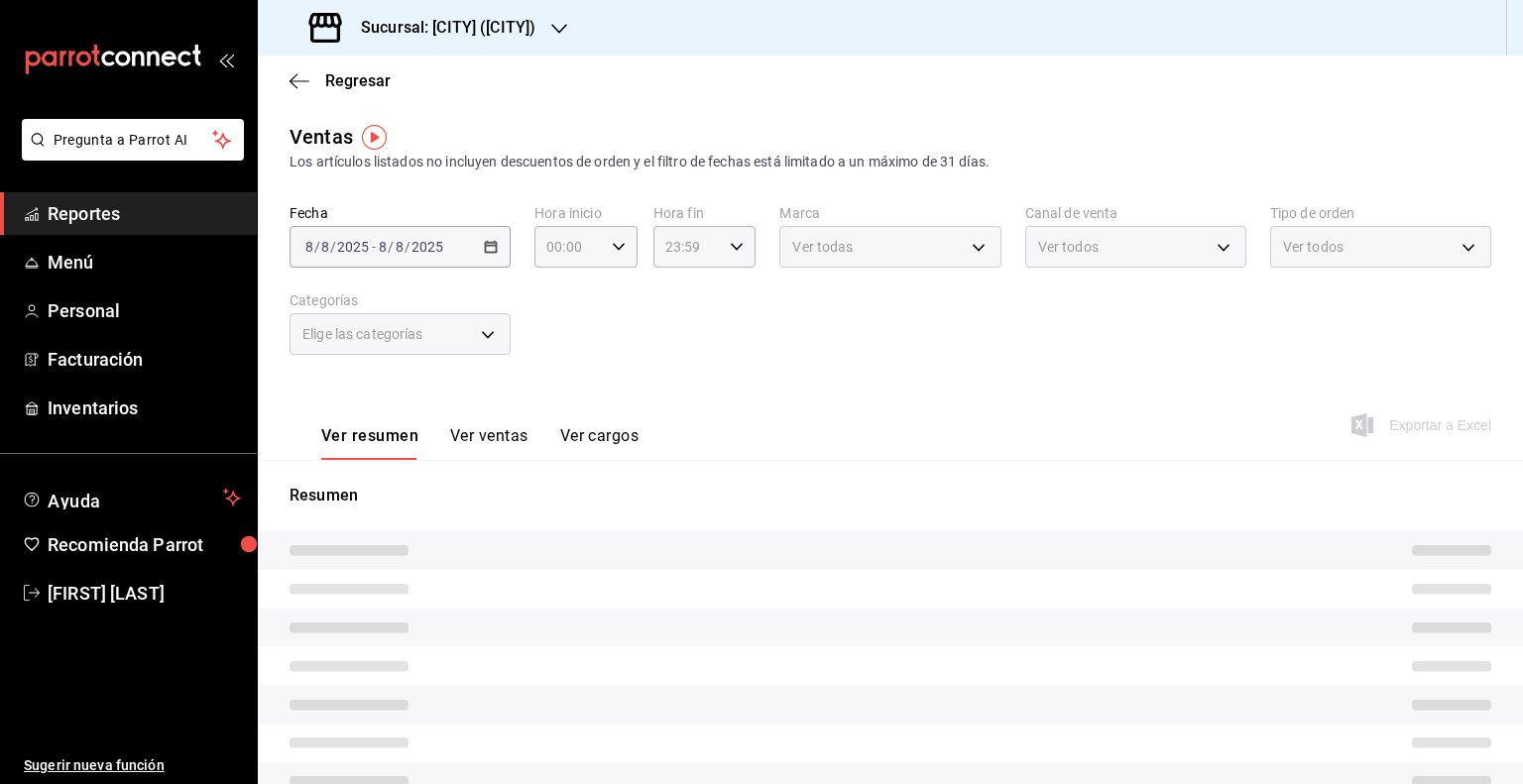 type on "05:00" 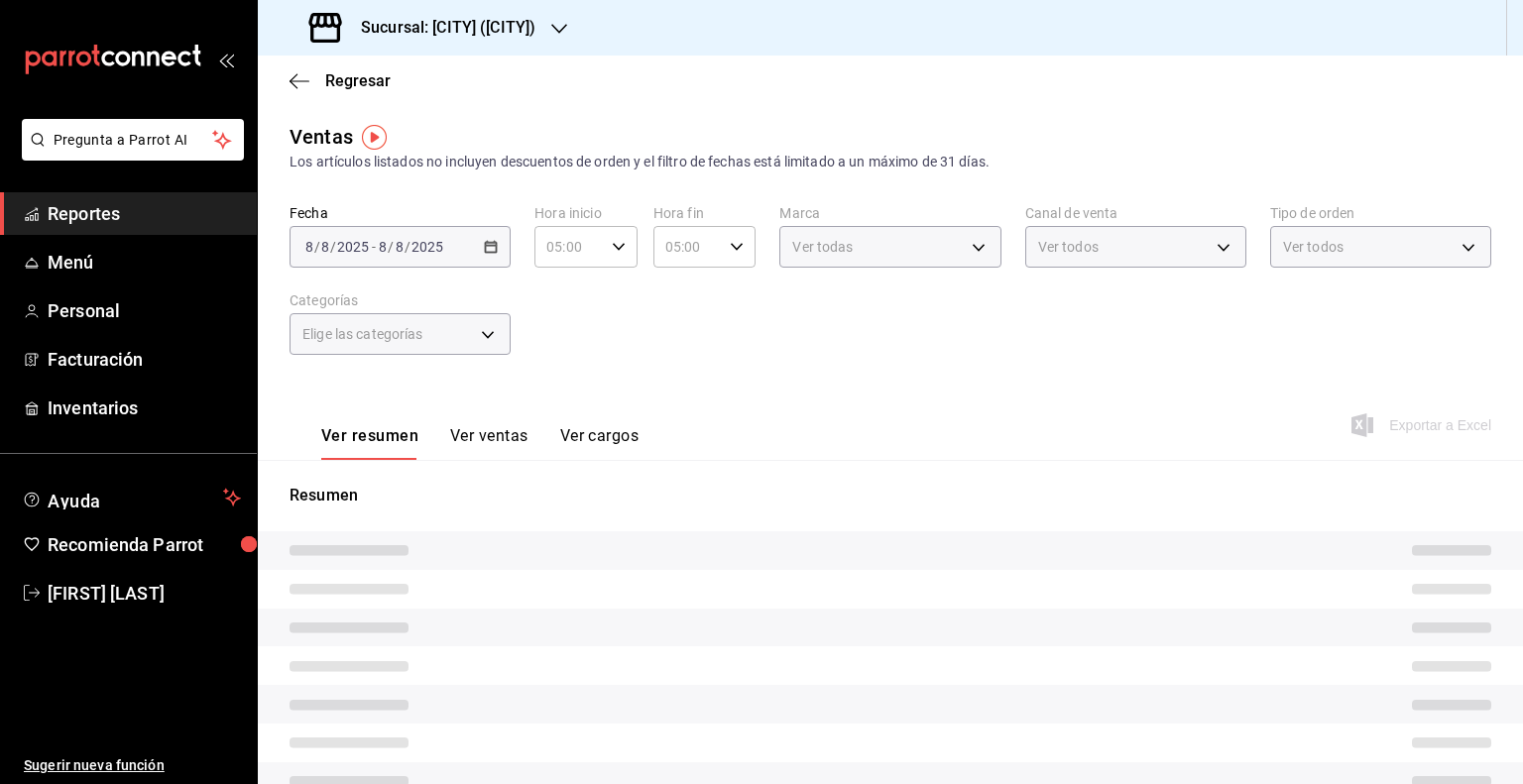 type on "PARROT,UBER_EATS,RAPPI,DIDI_FOOD,ONLINE" 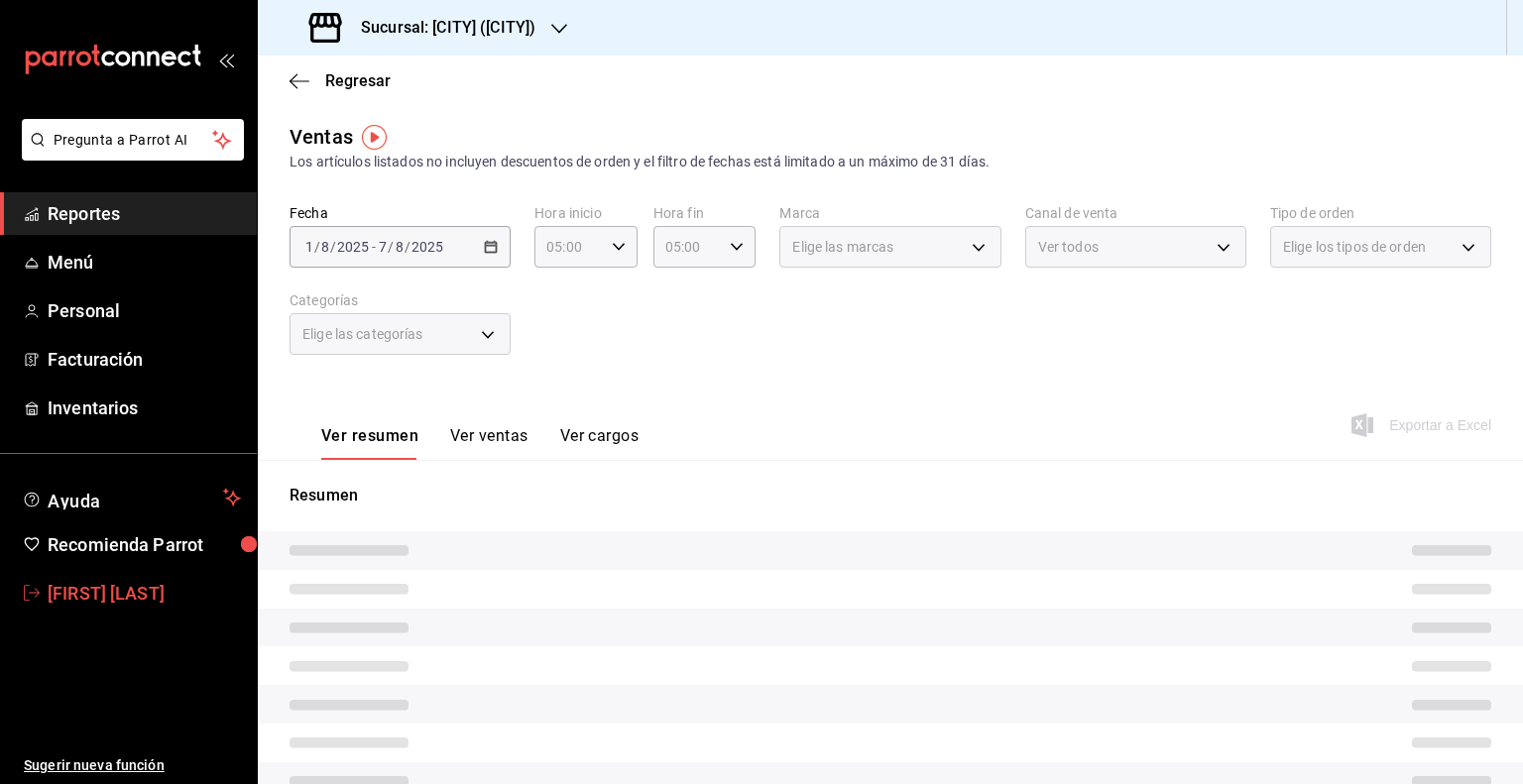 click on "[FIRST] [LAST]" at bounding box center (144, 593) 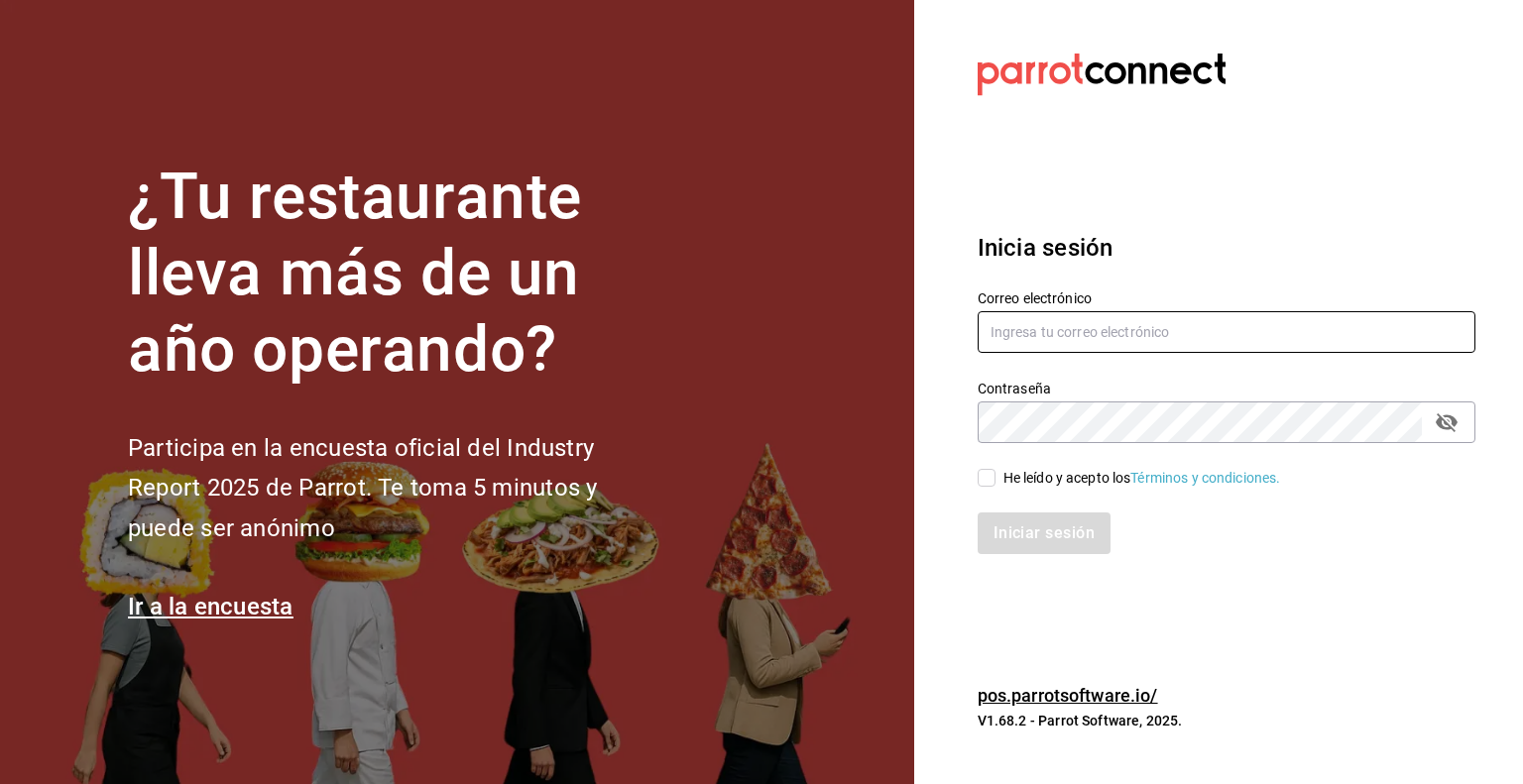 type on "[USERNAME]@[DOMAIN]" 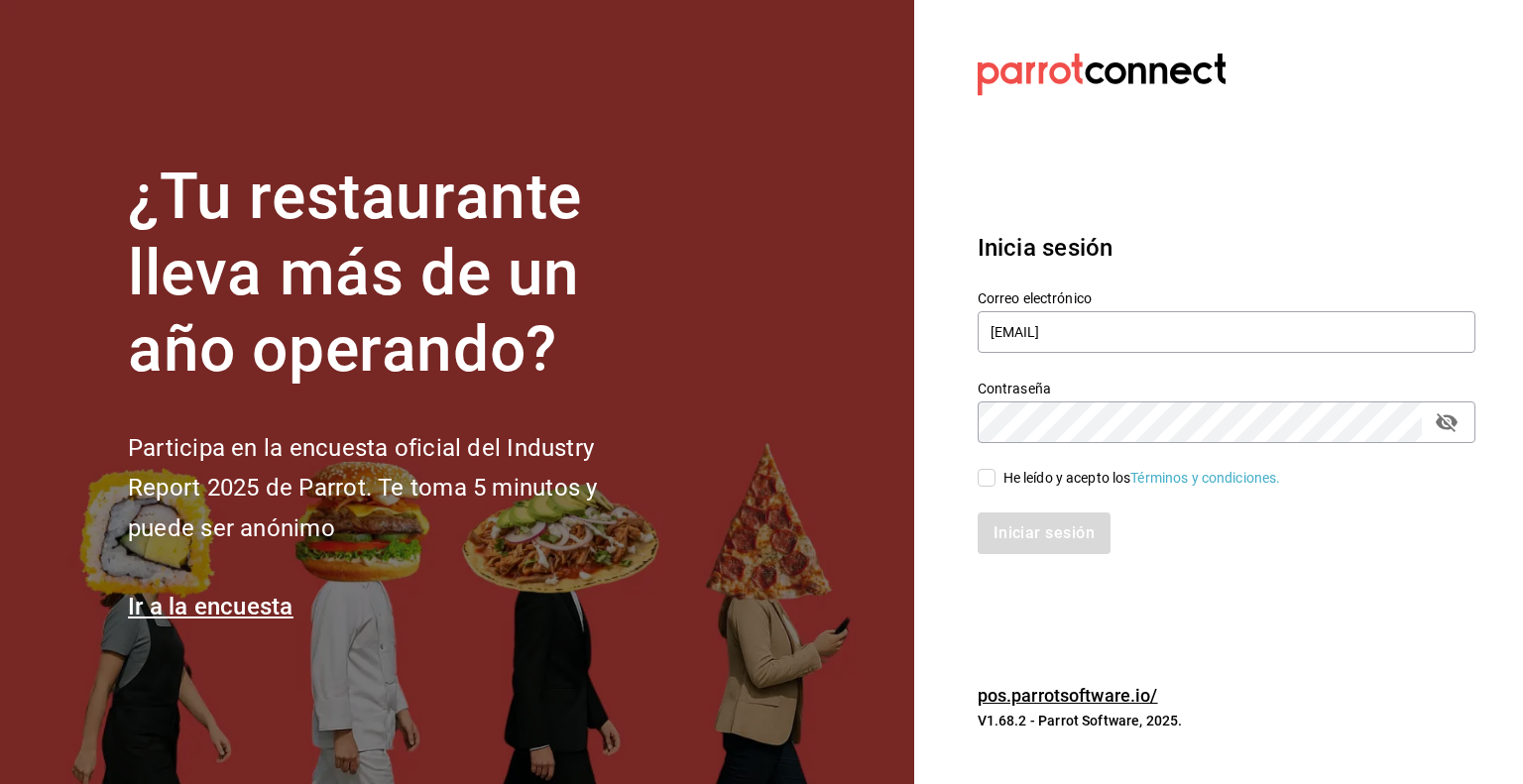 click on "He leído y acepto los  Términos y condiciones." at bounding box center (987, 478) 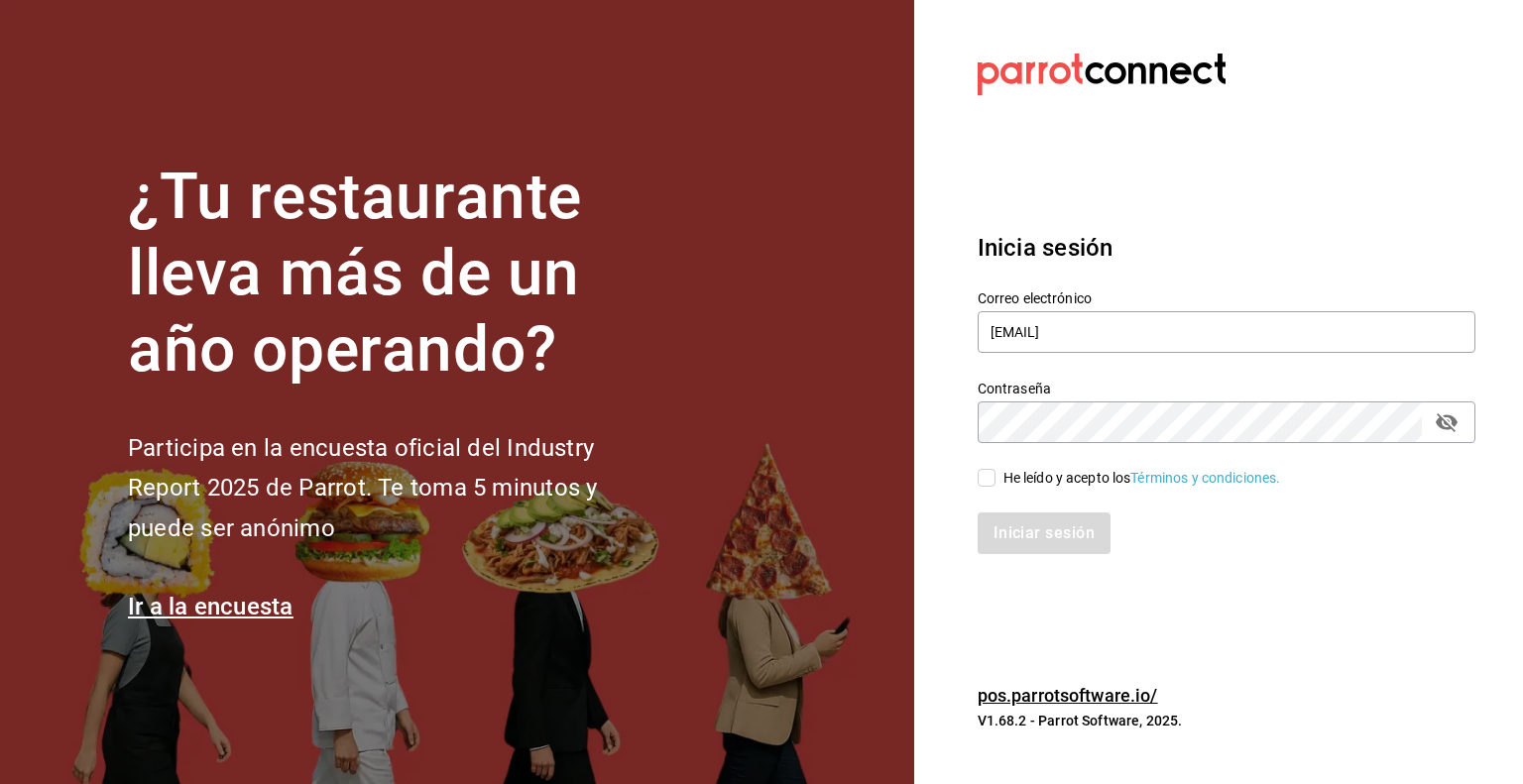 checkbox on "true" 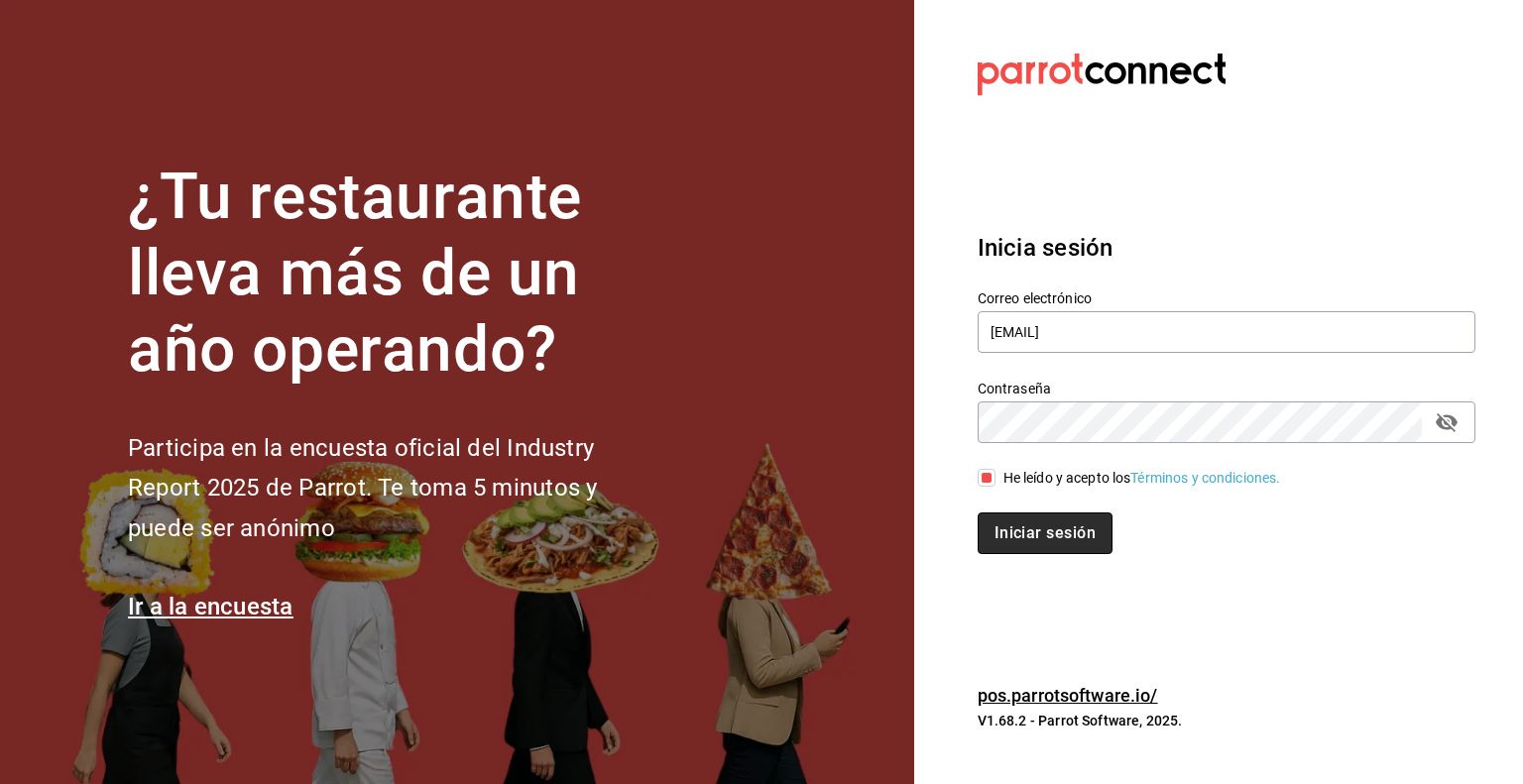 click on "Iniciar sesión" at bounding box center (1045, 533) 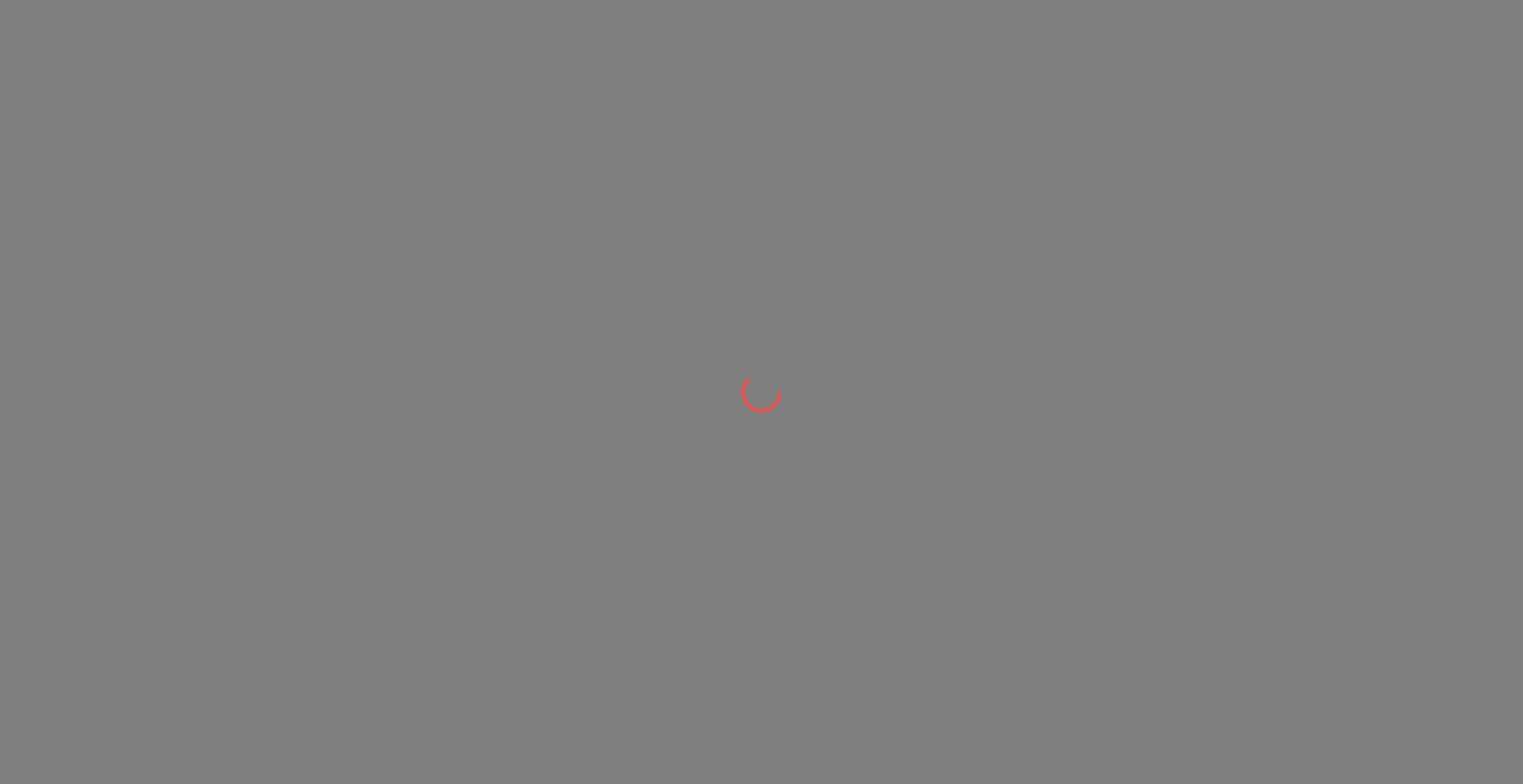 scroll, scrollTop: 0, scrollLeft: 0, axis: both 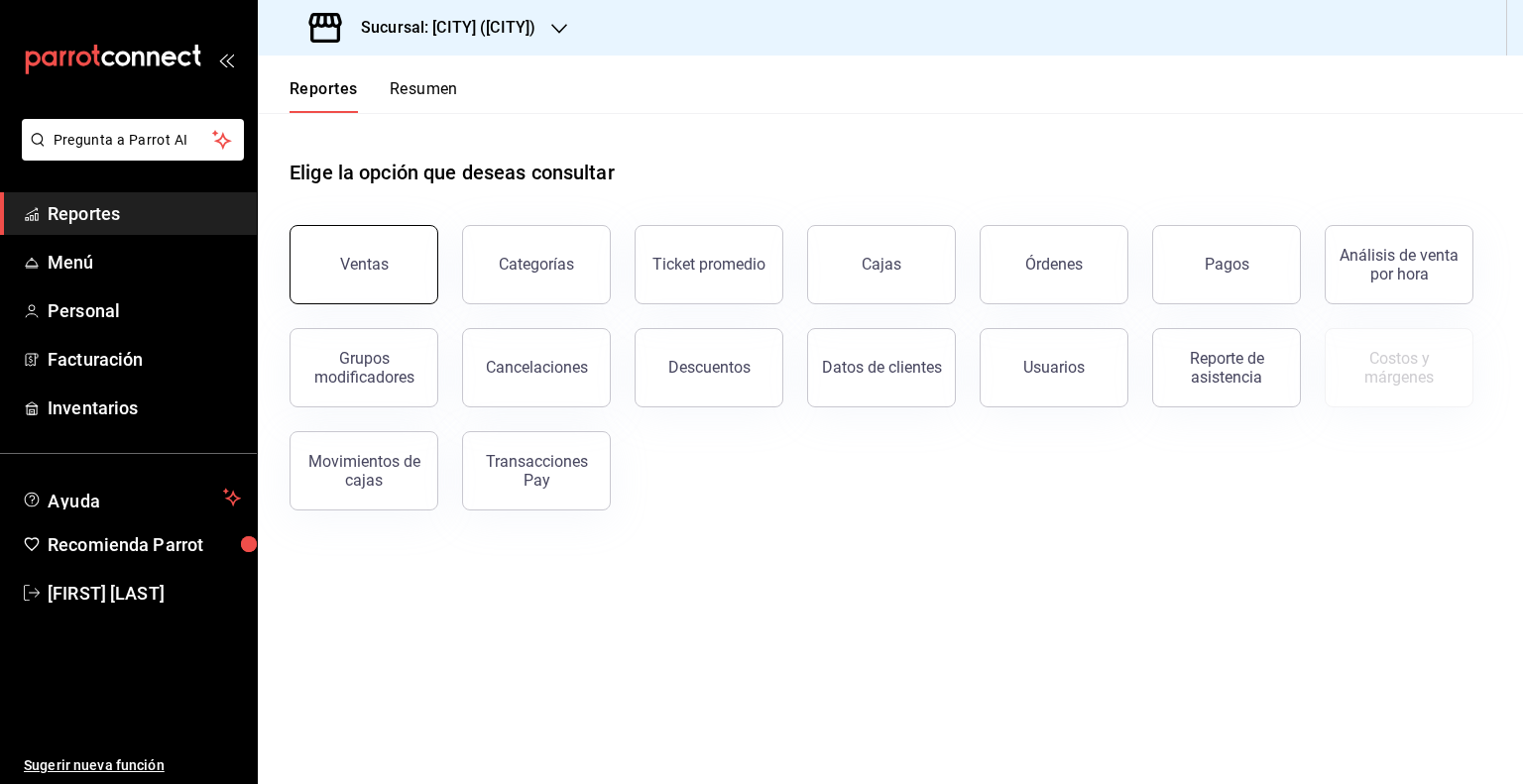 click on "Ventas" at bounding box center (364, 264) 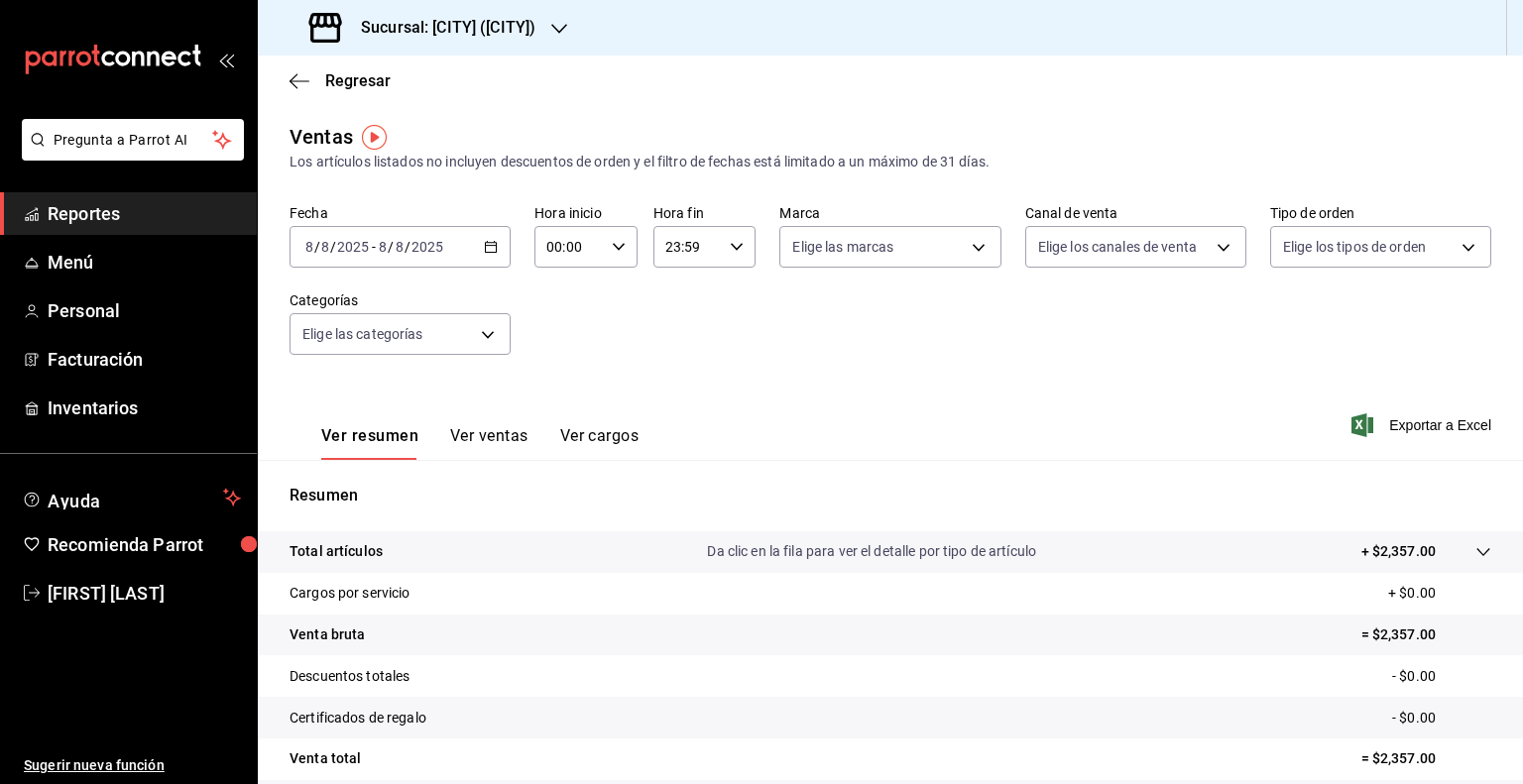 click 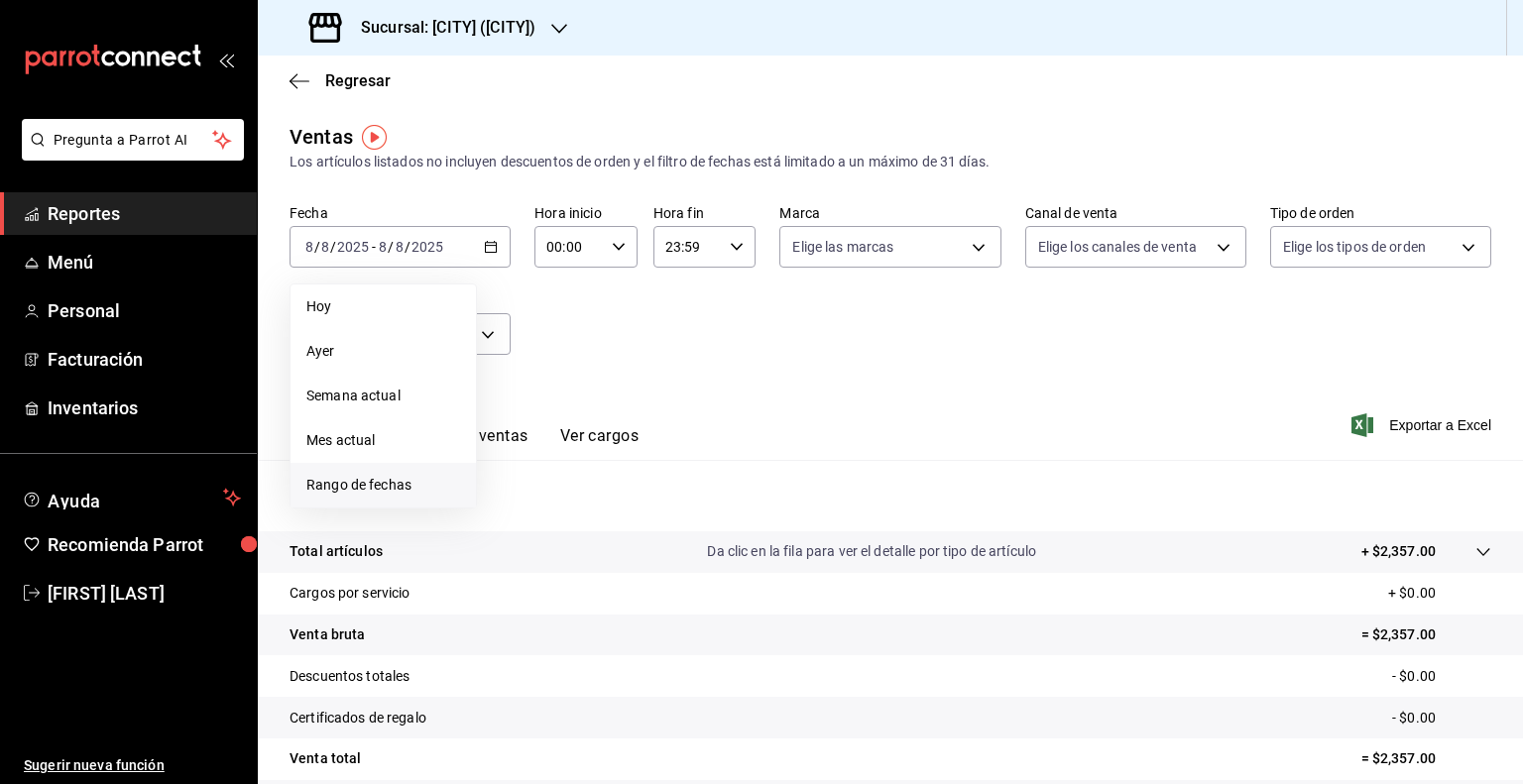 click on "Rango de fechas" at bounding box center (383, 485) 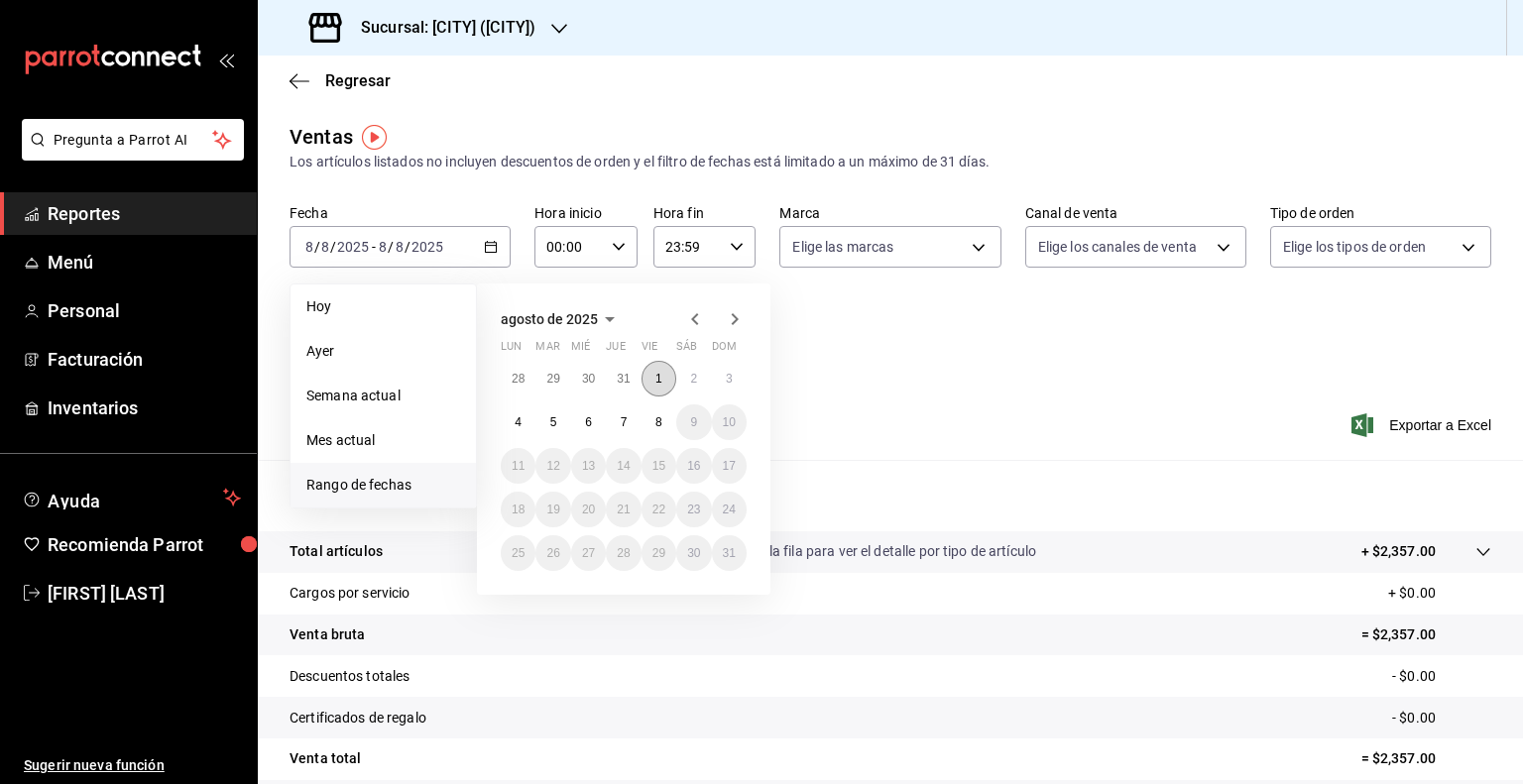click on "1" at bounding box center (658, 379) 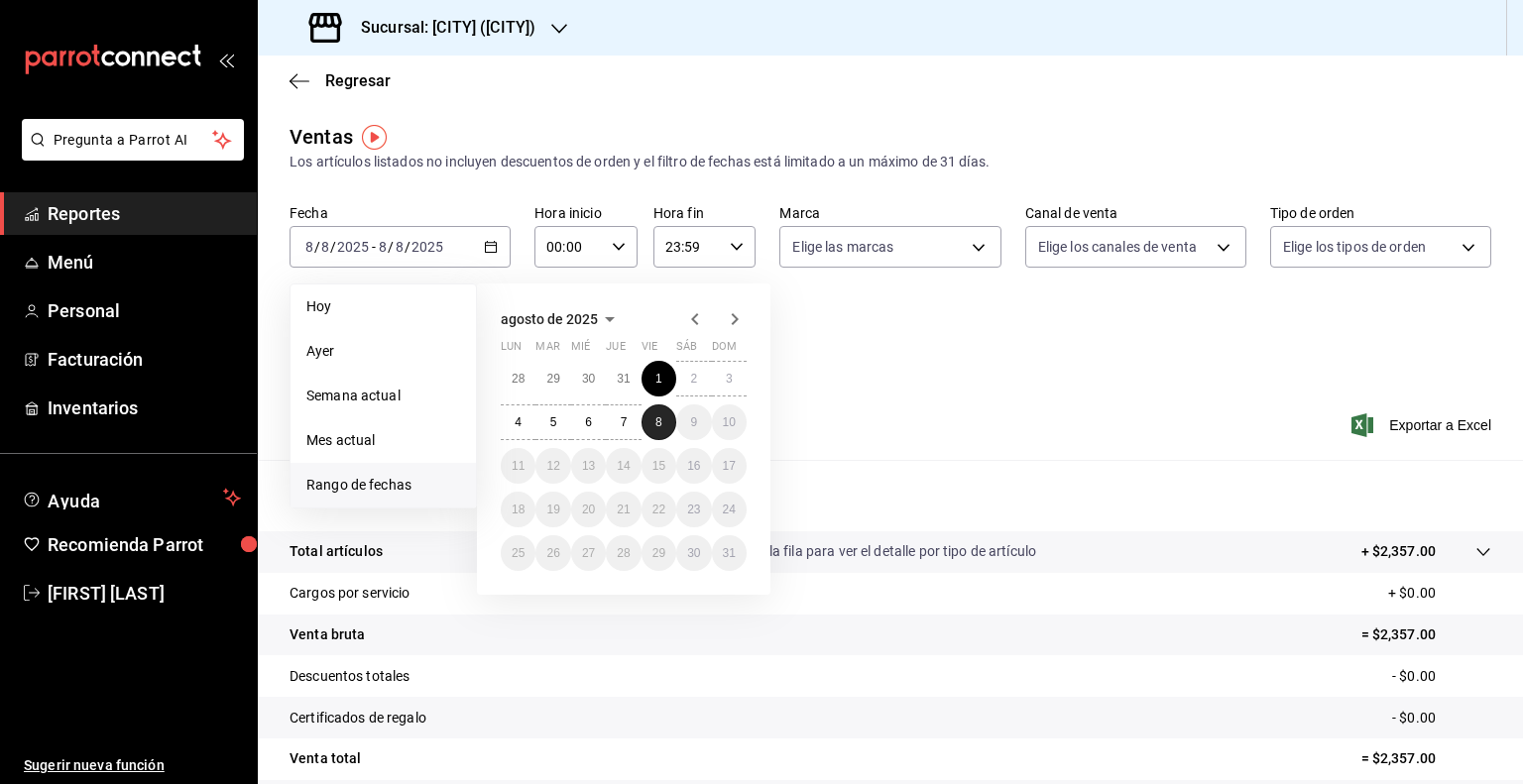 click on "8" at bounding box center (658, 422) 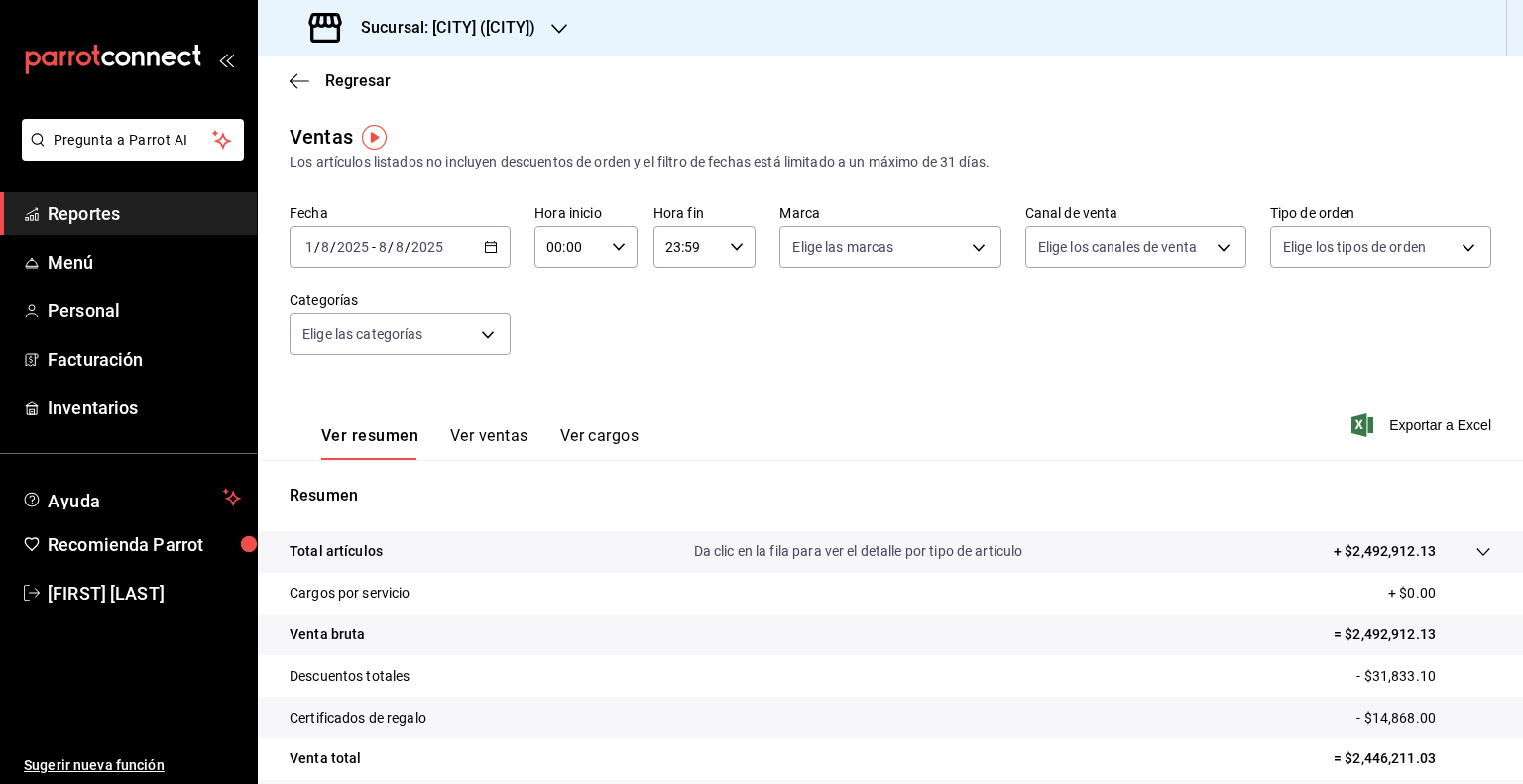 click 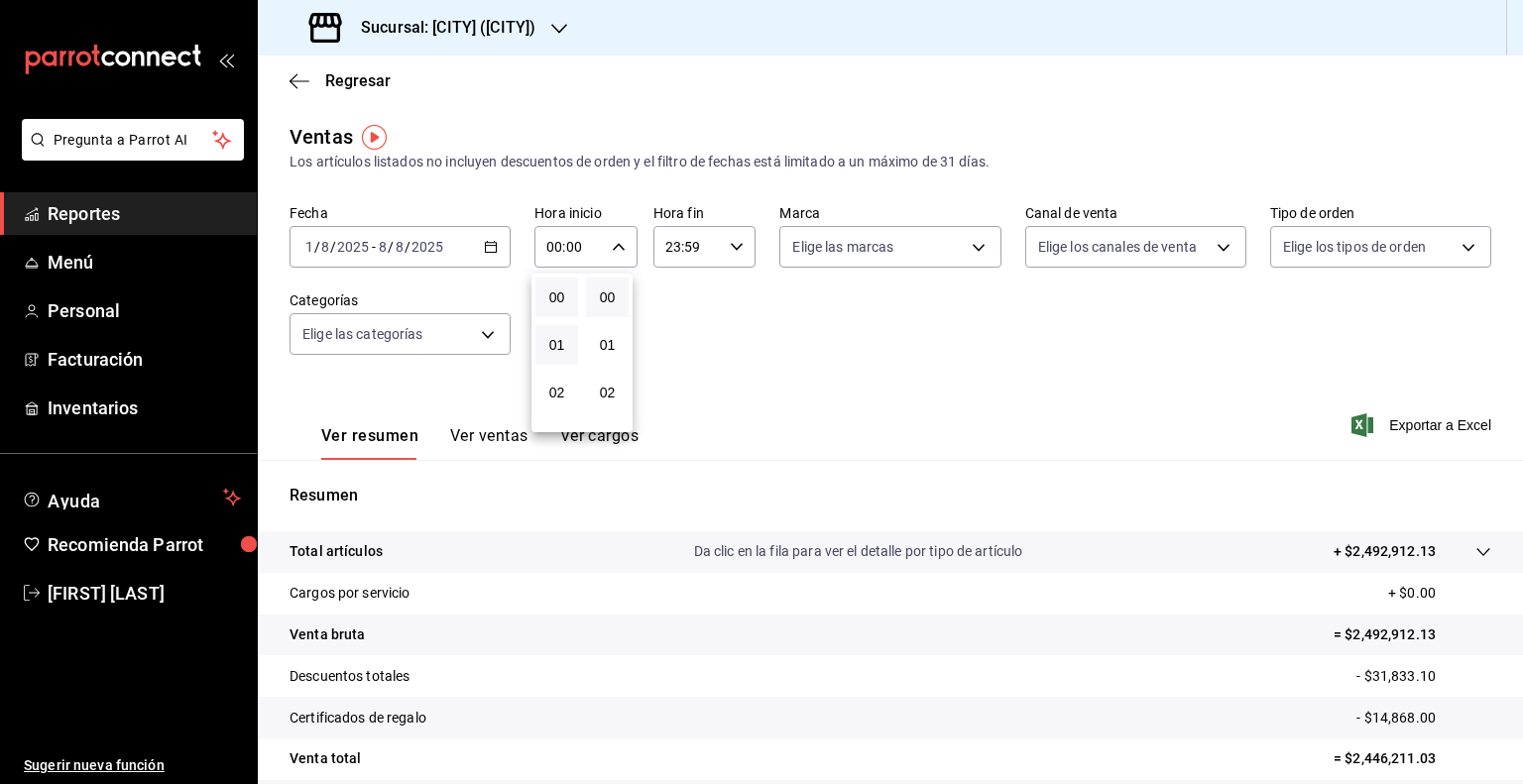 drag, startPoint x: 547, startPoint y: 384, endPoint x: 559, endPoint y: 356, distance: 30.463092 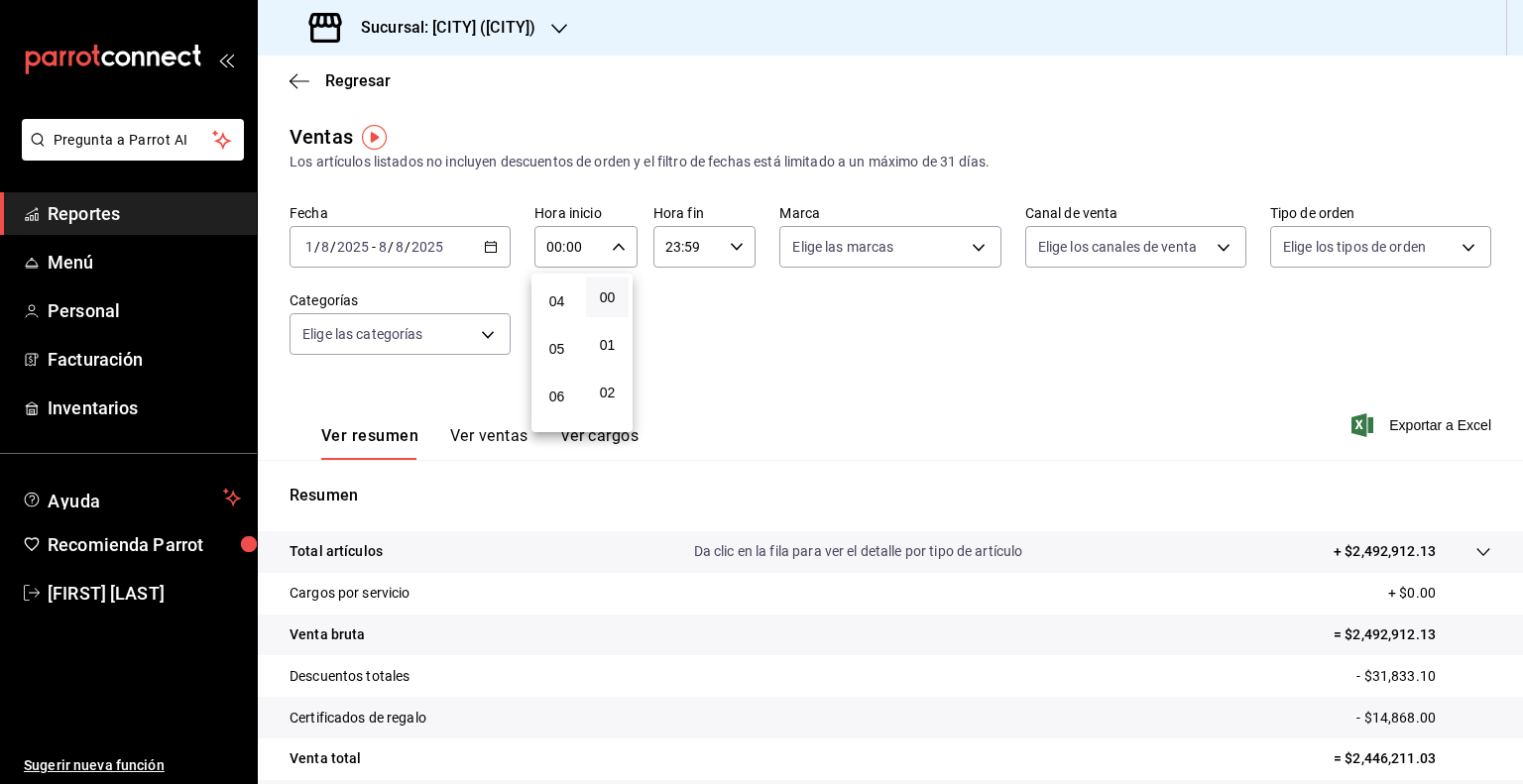 click on "05" at bounding box center (556, 349) 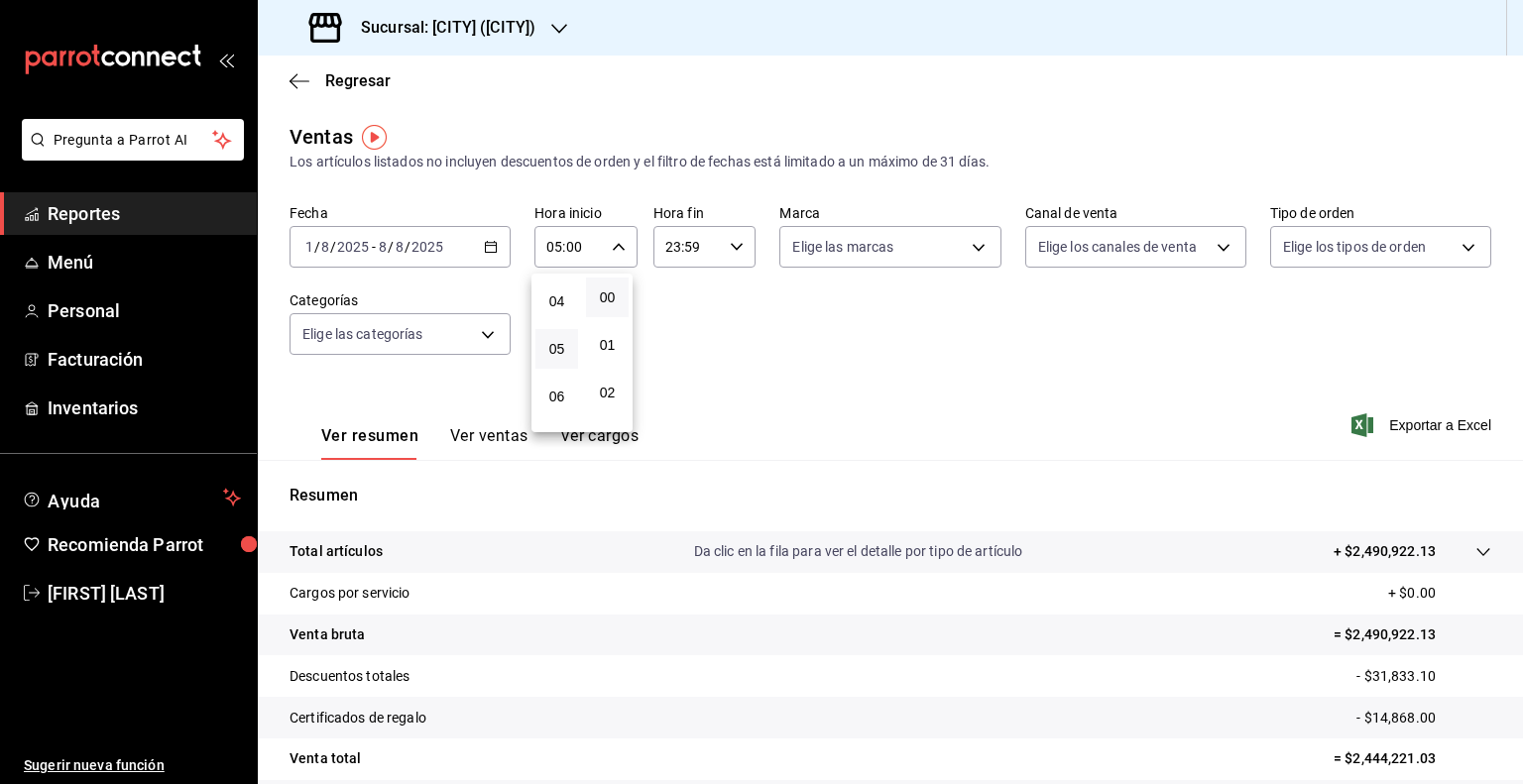 click at bounding box center (762, 392) 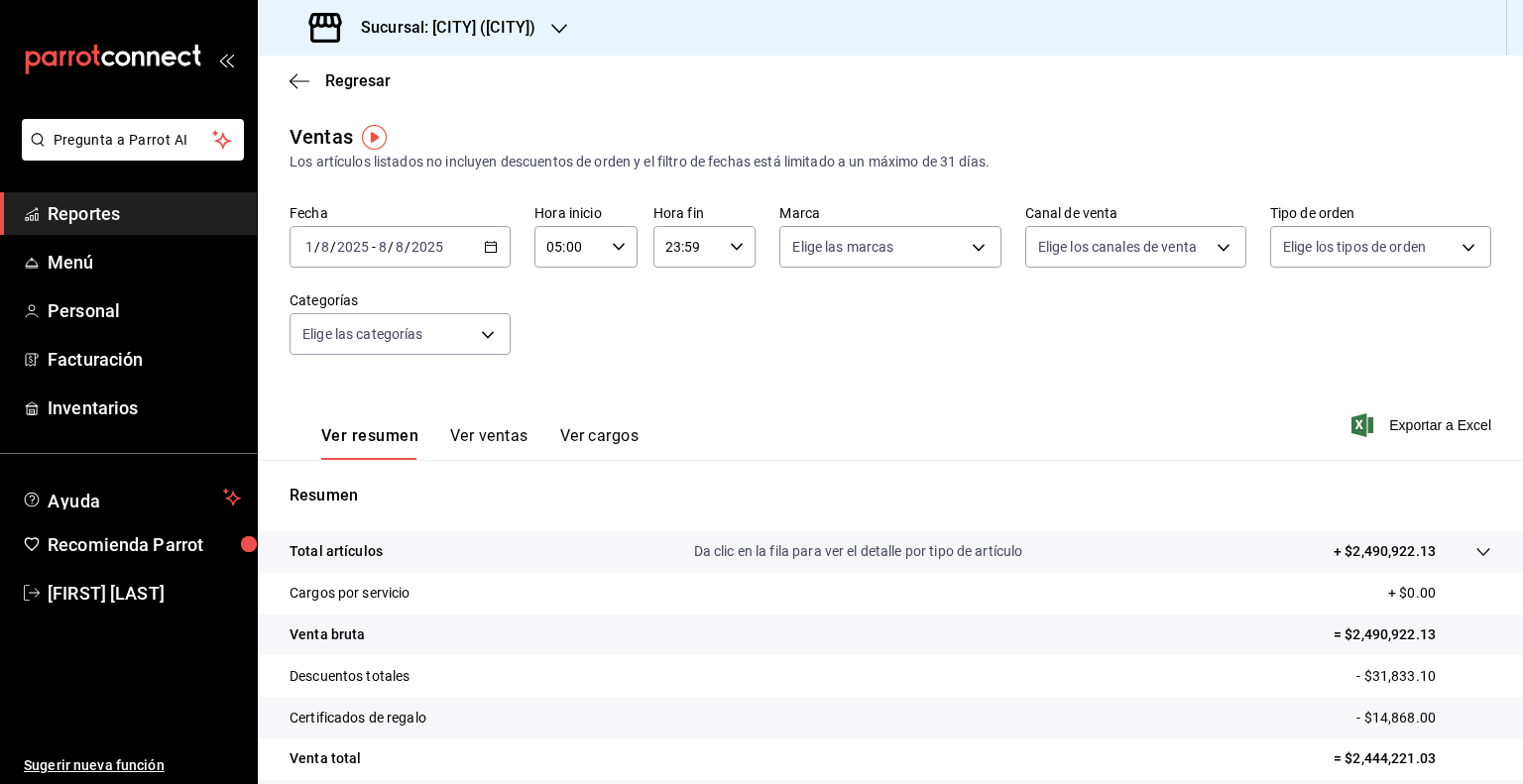 click on "23:59 Hora fin" at bounding box center (705, 247) 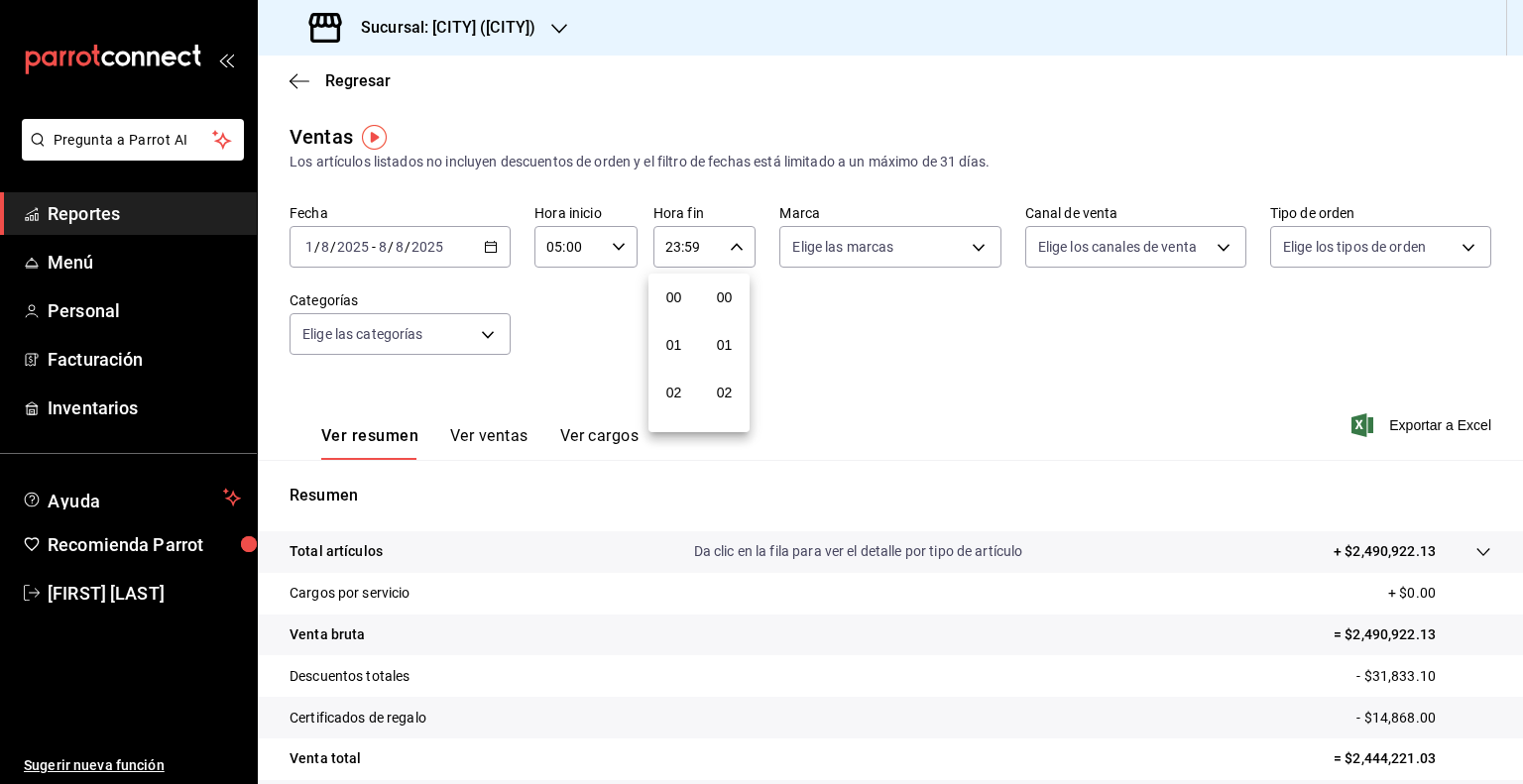 scroll, scrollTop: 1002, scrollLeft: 0, axis: vertical 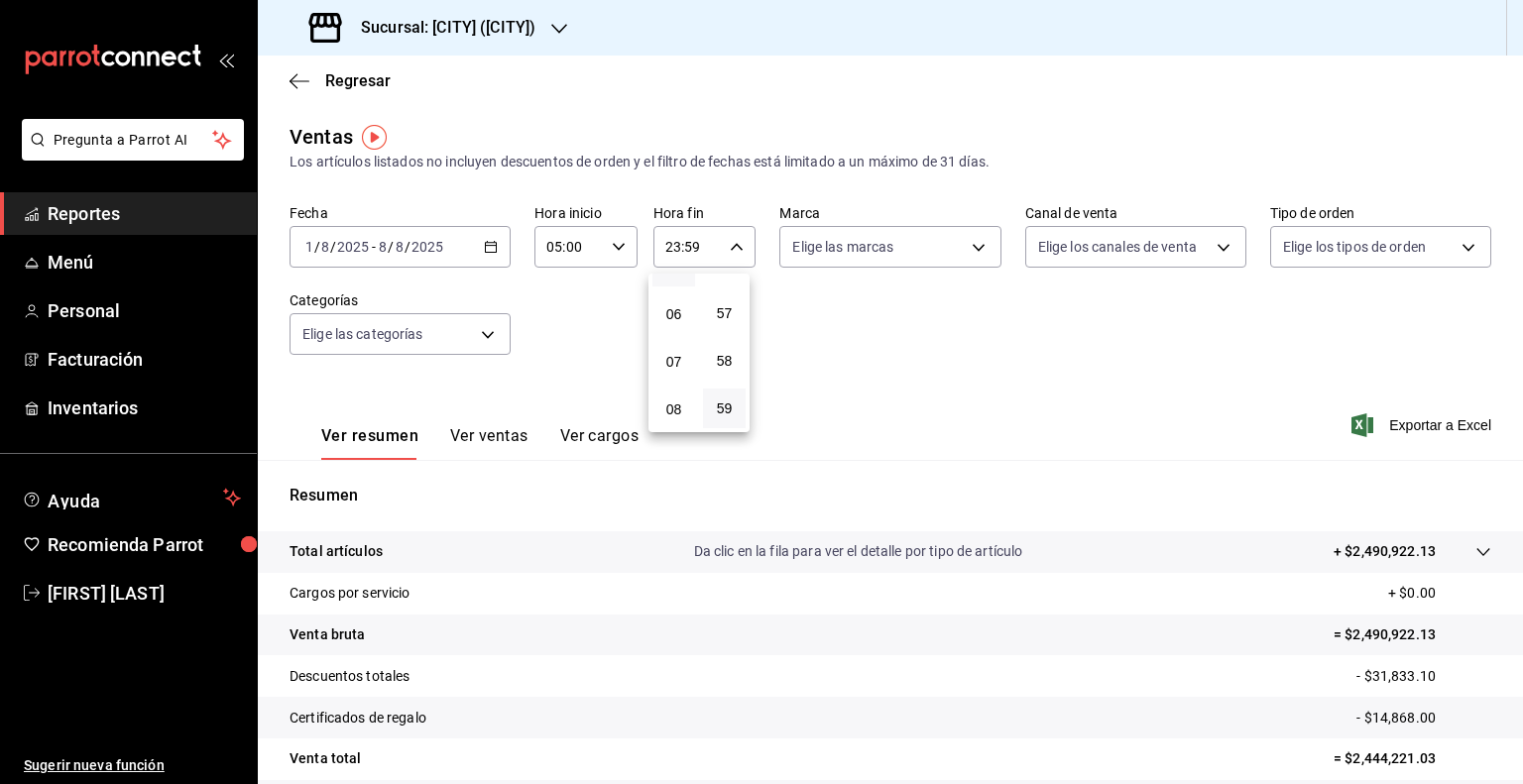 click on "05" at bounding box center [673, 267] 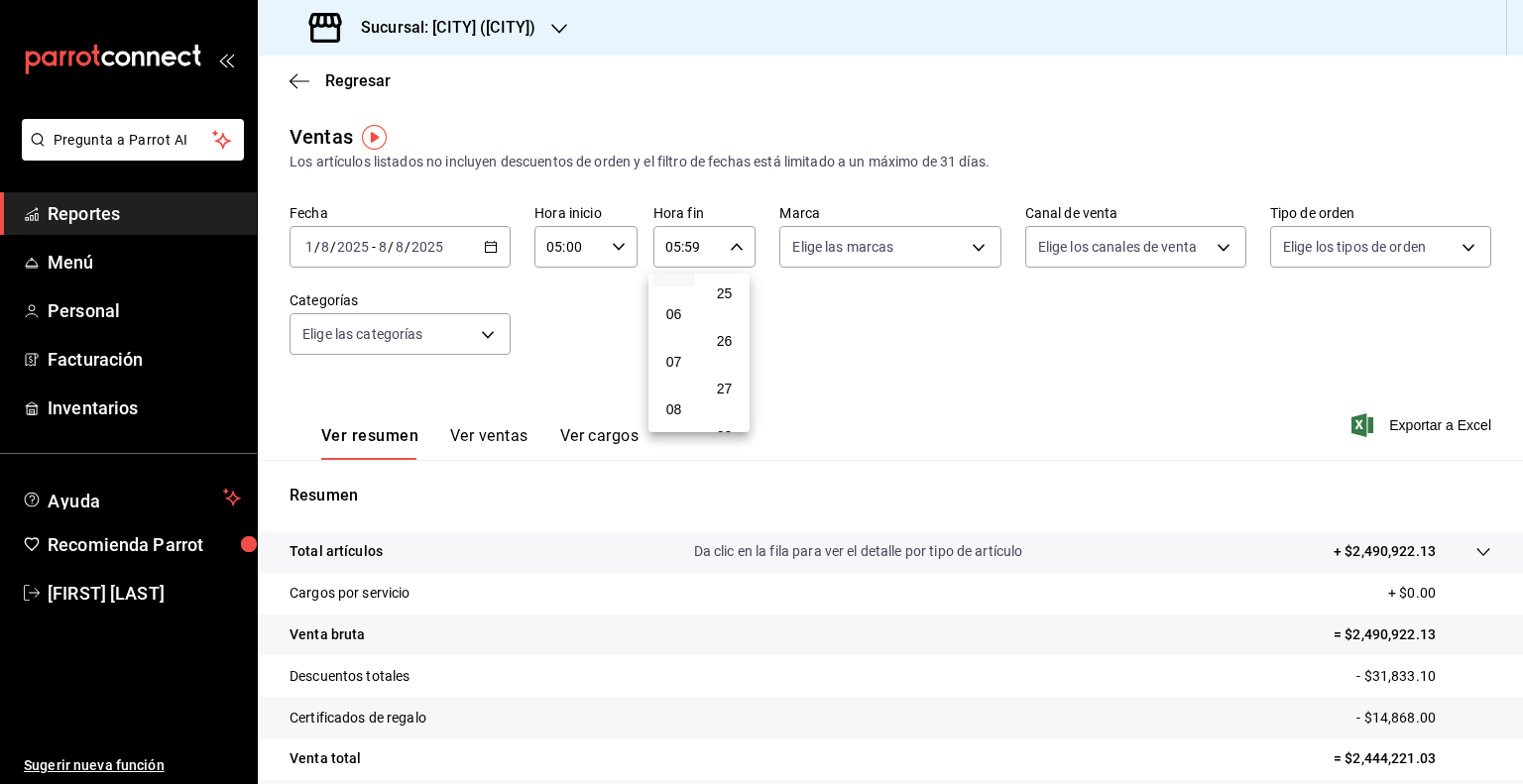 scroll, scrollTop: 0, scrollLeft: 0, axis: both 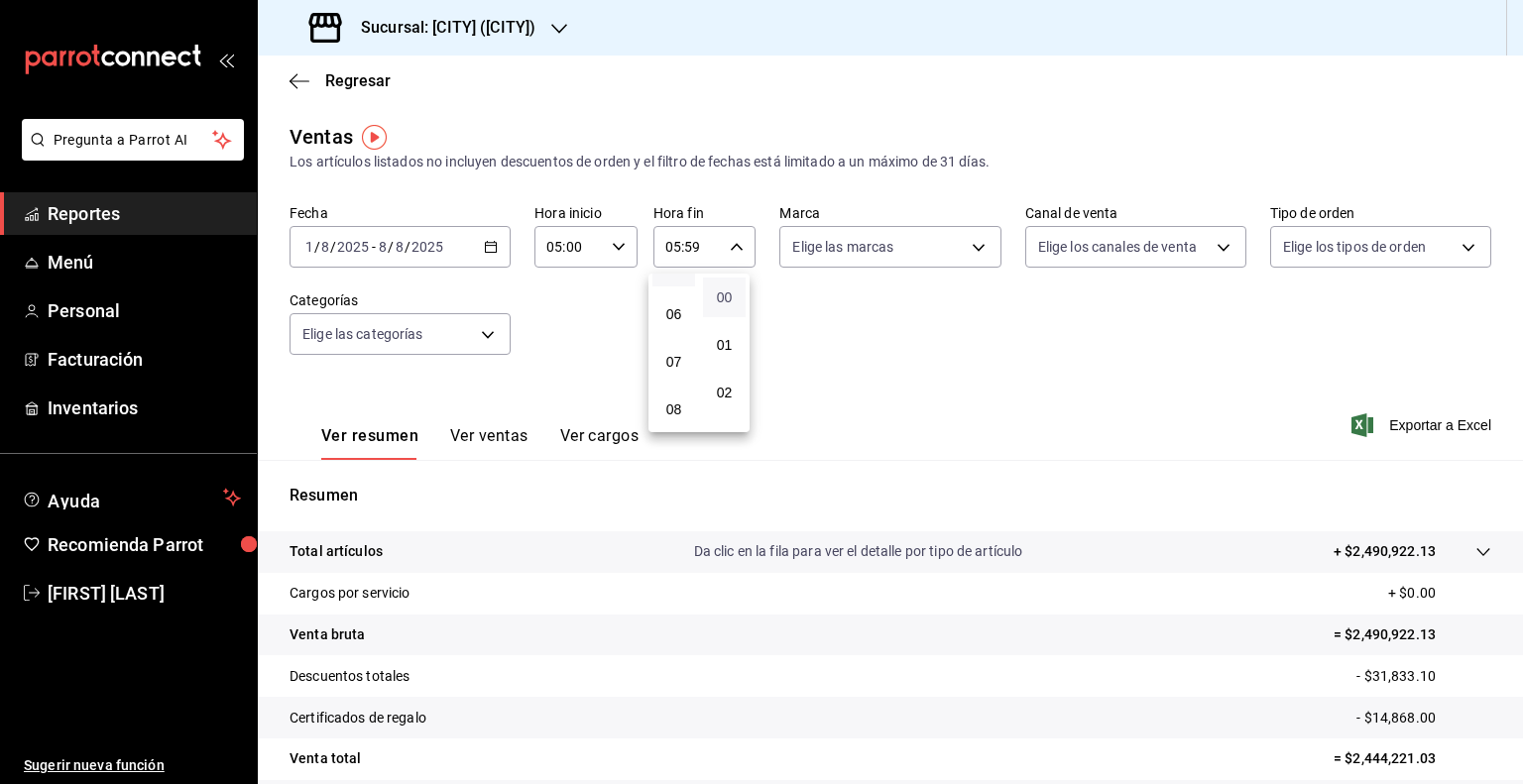 click on "00" at bounding box center [724, 297] 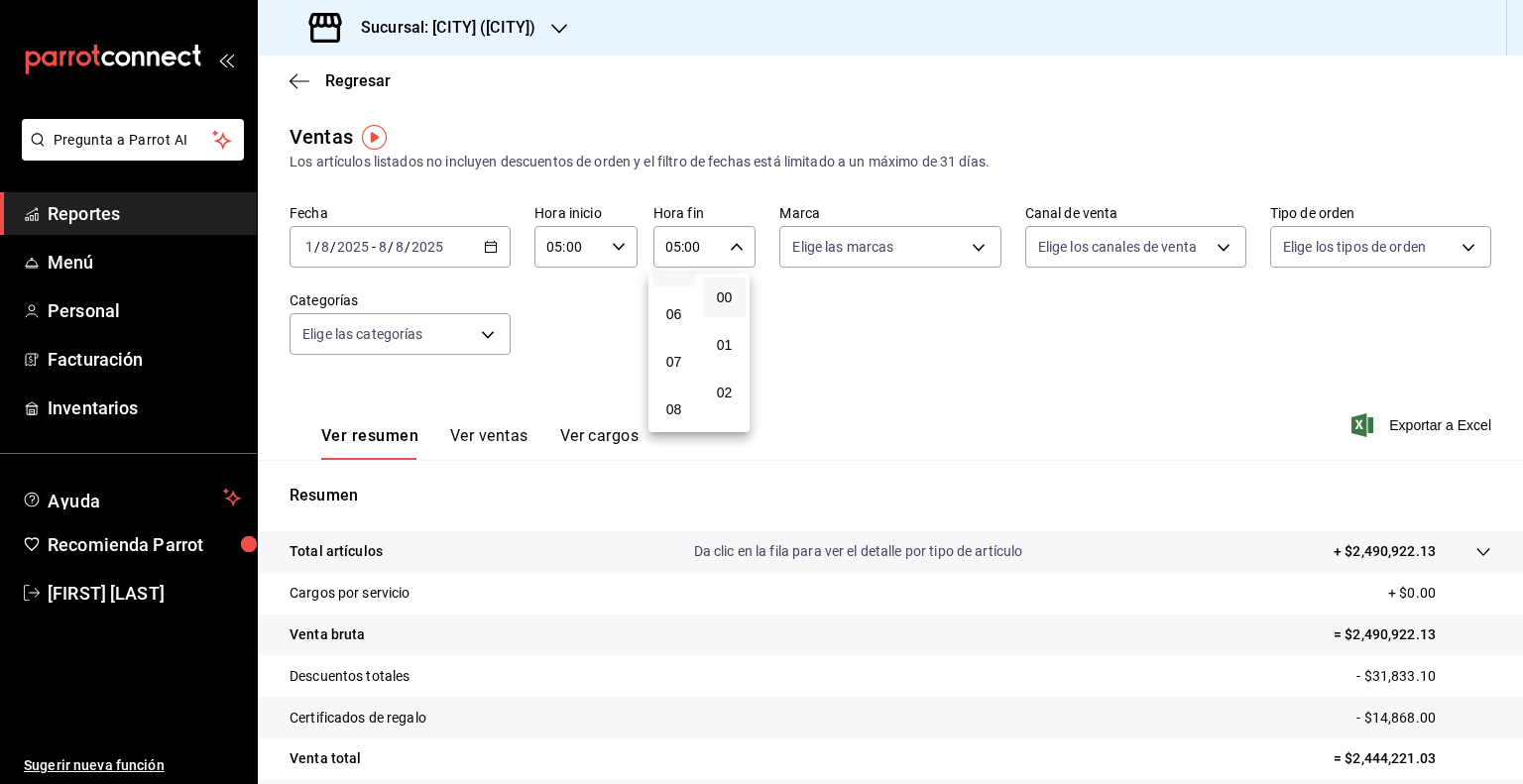 click at bounding box center (762, 392) 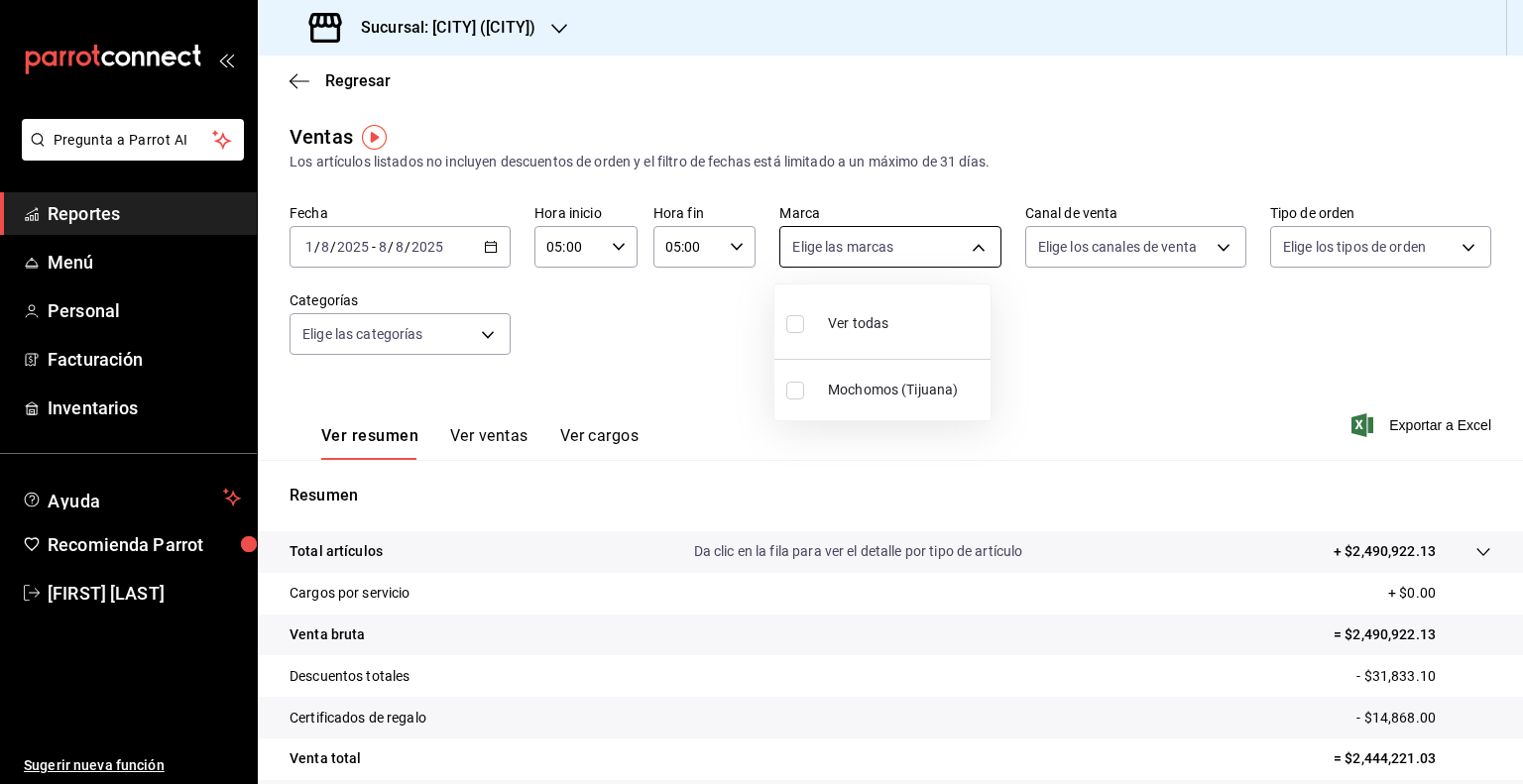 click on "Pregunta a Parrot AI Reportes   Menú   Personal   Facturación   Inventarios   Ayuda Recomienda Parrot   Efrén Iglesias   Sugerir nueva función   Sucursal: Mochomos (Tijuana) Regresar Ventas Los artículos listados no incluyen descuentos de orden y el filtro de fechas está limitado a un máximo de 31 días. Fecha 2025-08-01 1 / 8 / 2025 - 2025-08-08 8 / 8 / 2025 Hora inicio 05:00 Hora inicio Hora fin 05:00 Hora fin Marca Elige las marcas Canal de venta Elige los canales de venta Tipo de orden Elige los tipos de orden Categorías Elige las categorías Ver resumen Ver ventas Ver cargos Exportar a Excel Resumen Total artículos Da clic en la fila para ver el detalle por tipo de artículo + $2,490,922.13 Cargos por servicio + $0.00 Venta bruta = $2,490,922.13 Descuentos totales - $31,833.10 Certificados de regalo - $14,868.00 Venta total = $2,444,221.03 Impuestos - $181,053.41 Venta neta = $2,263,167.62 Pregunta a Parrot AI Reportes   Menú   Personal   Facturación   Inventarios   Ayuda Recomienda Parrot" at bounding box center (762, 392) 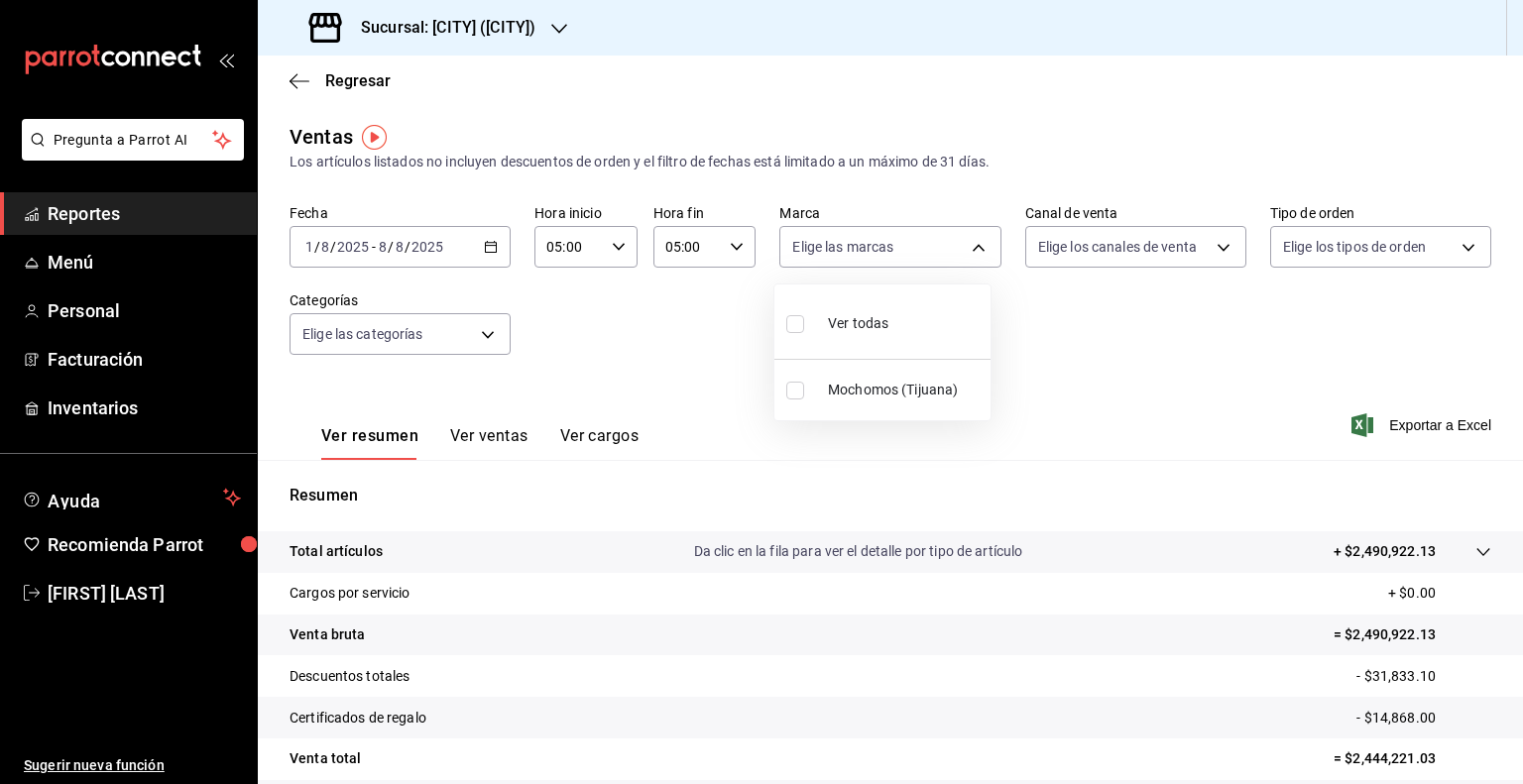 click on "Ver todas" at bounding box center [858, 323] 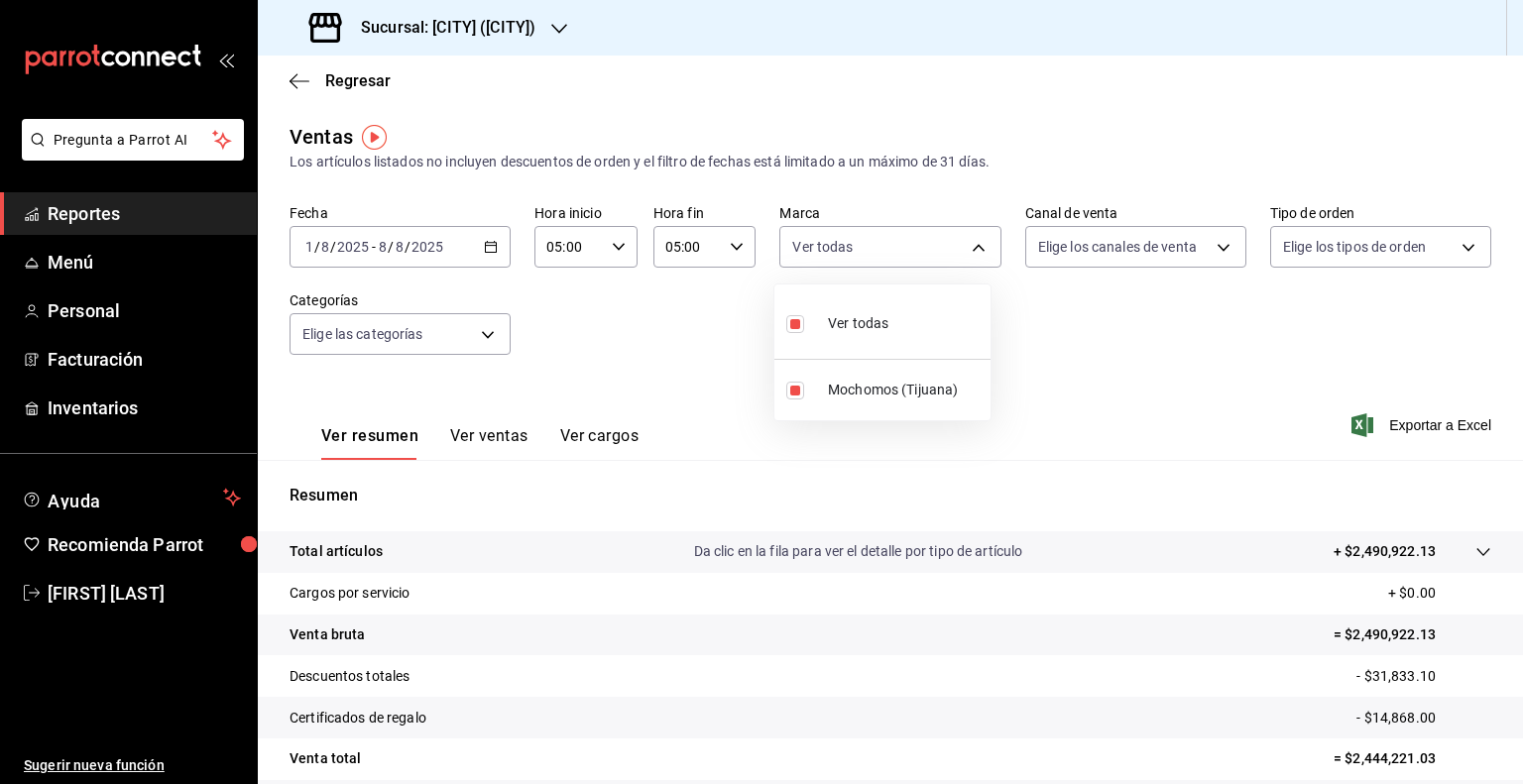 click at bounding box center [762, 392] 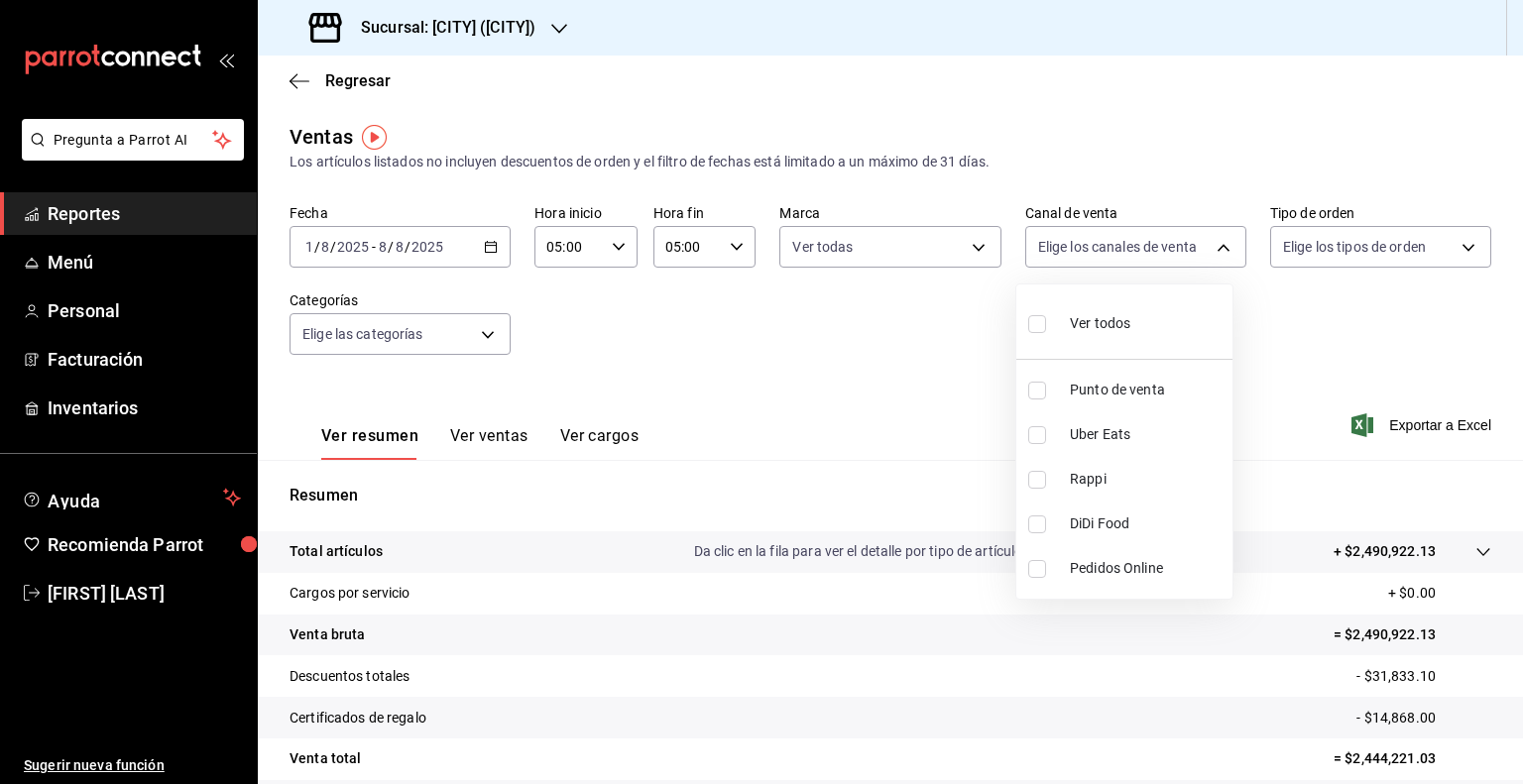 click on "Pregunta a Parrot AI Reportes   Menú   Personal   Facturación   Inventarios   Ayuda Recomienda Parrot   Efrén Iglesias   Sugerir nueva función   Sucursal: Mochomos (Tijuana) Regresar Ventas Los artículos listados no incluyen descuentos de orden y el filtro de fechas está limitado a un máximo de 31 días. Fecha 2025-08-01 1 / 8 / 2025 - 2025-08-08 8 / 8 / 2025 Hora inicio 05:00 Hora inicio Hora fin 05:00 Hora fin Marca Ver todas c300ab0f-4e96-434a-ab79-9fec8b673c9f Canal de venta Elige los canales de venta Tipo de orden Elige los tipos de orden Categorías Elige las categorías Ver resumen Ver ventas Ver cargos Exportar a Excel Resumen Total artículos Da clic en la fila para ver el detalle por tipo de artículo + $2,490,922.13 Cargos por servicio + $0.00 Venta bruta = $2,490,922.13 Descuentos totales - $31,833.10 Certificados de regalo - $14,868.00 Venta total = $2,444,221.03 Impuestos - $181,053.41 Venta neta = $2,263,167.62 Pregunta a Parrot AI Reportes   Menú   Personal   Facturación   Inventarios" at bounding box center (762, 392) 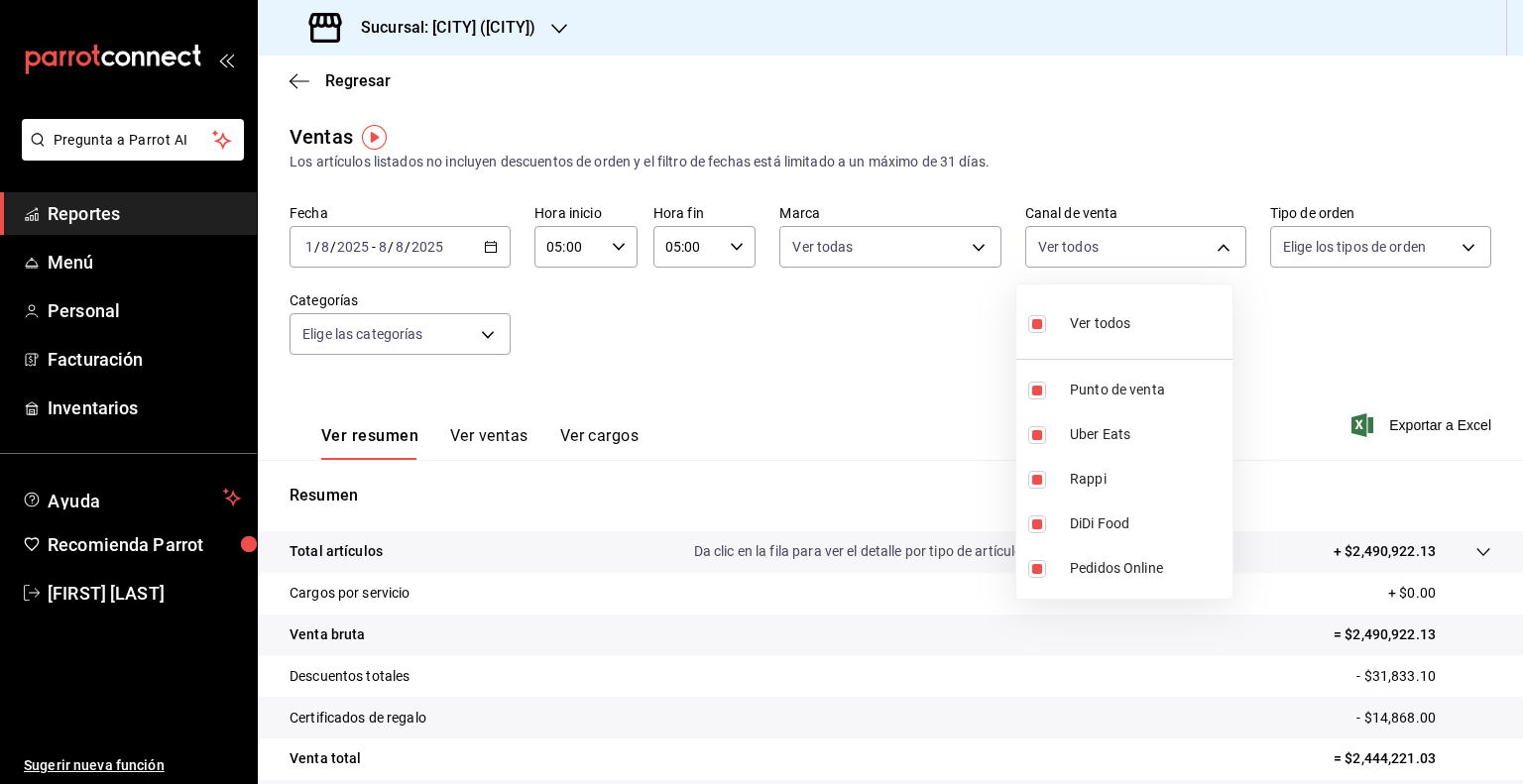 click at bounding box center (762, 392) 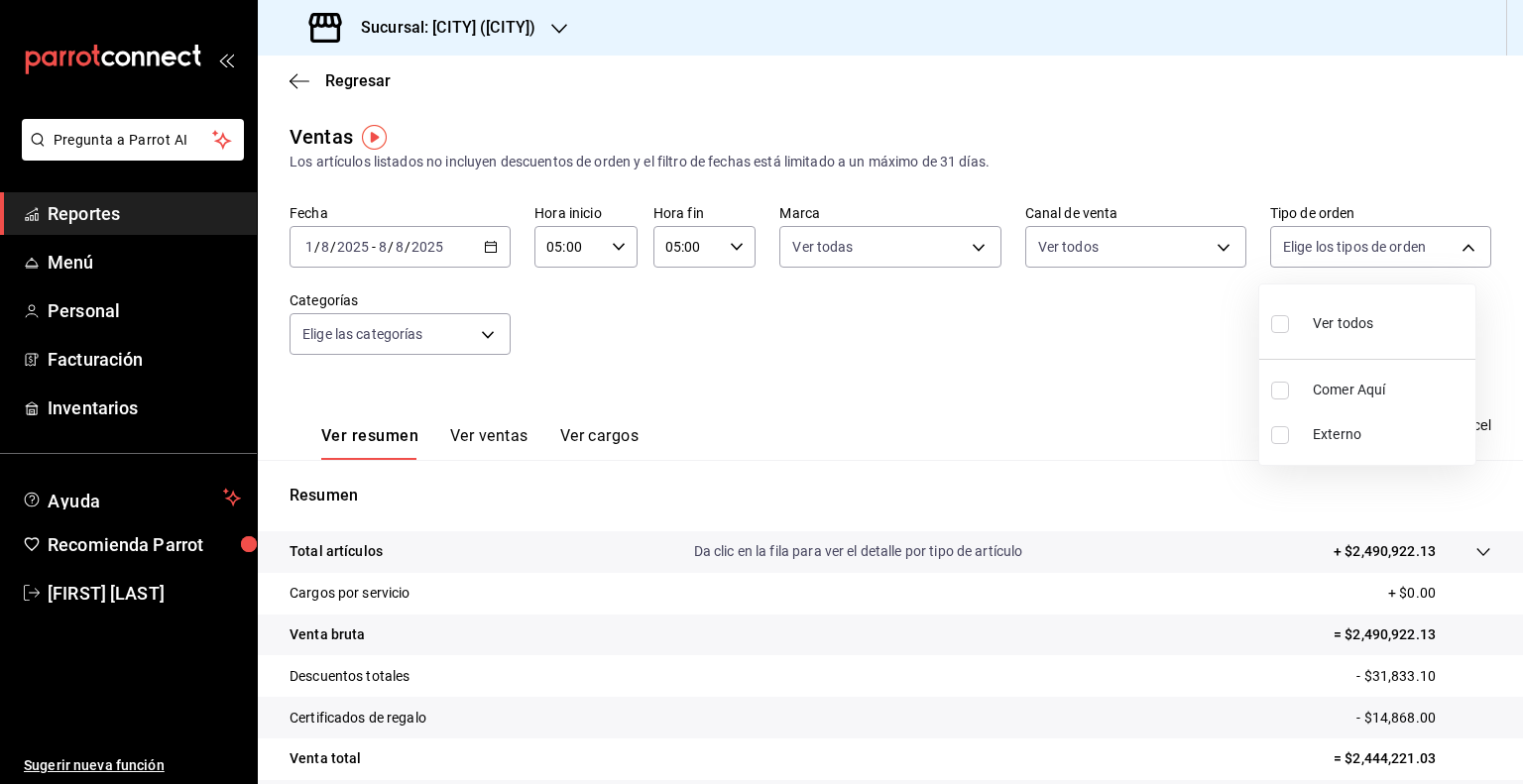 click on "Pregunta a Parrot AI Reportes   Menú   Personal   Facturación   Inventarios   Ayuda Recomienda Parrot   Efrén Iglesias   Sugerir nueva función   Sucursal: Mochomos (Tijuana) Regresar Ventas Los artículos listados no incluyen descuentos de orden y el filtro de fechas está limitado a un máximo de 31 días. Fecha 2025-08-01 1 / 8 / 2025 - 2025-08-08 8 / 8 / 2025 Hora inicio 05:00 Hora inicio Hora fin 05:00 Hora fin Marca Ver todas c300ab0f-4e96-434a-ab79-9fec8b673c9f Canal de venta Ver todos PARROT,UBER_EATS,RAPPI,DIDI_FOOD,ONLINE Tipo de orden Elige los tipos de orden Categorías Elige las categorías Ver resumen Ver ventas Ver cargos Exportar a Excel Resumen Total artículos Da clic en la fila para ver el detalle por tipo de artículo + $2,490,922.13 Cargos por servicio + $0.00 Venta bruta = $2,490,922.13 Descuentos totales - $31,833.10 Certificados de regalo - $14,868.00 Venta total = $2,444,221.03 Impuestos - $181,053.41 Venta neta = $2,263,167.62 Pregunta a Parrot AI Reportes   Menú   Personal" at bounding box center [762, 392] 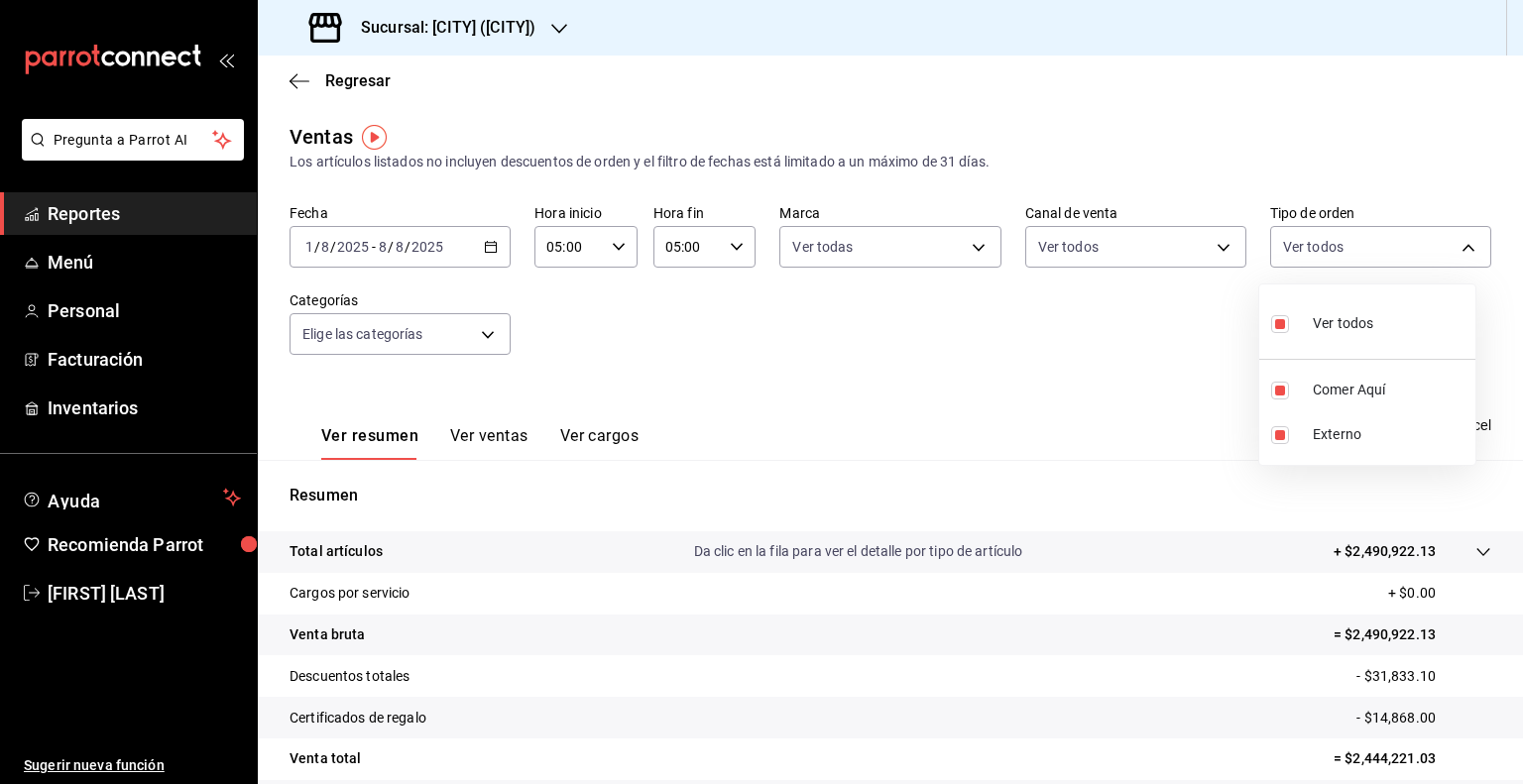 click at bounding box center [762, 392] 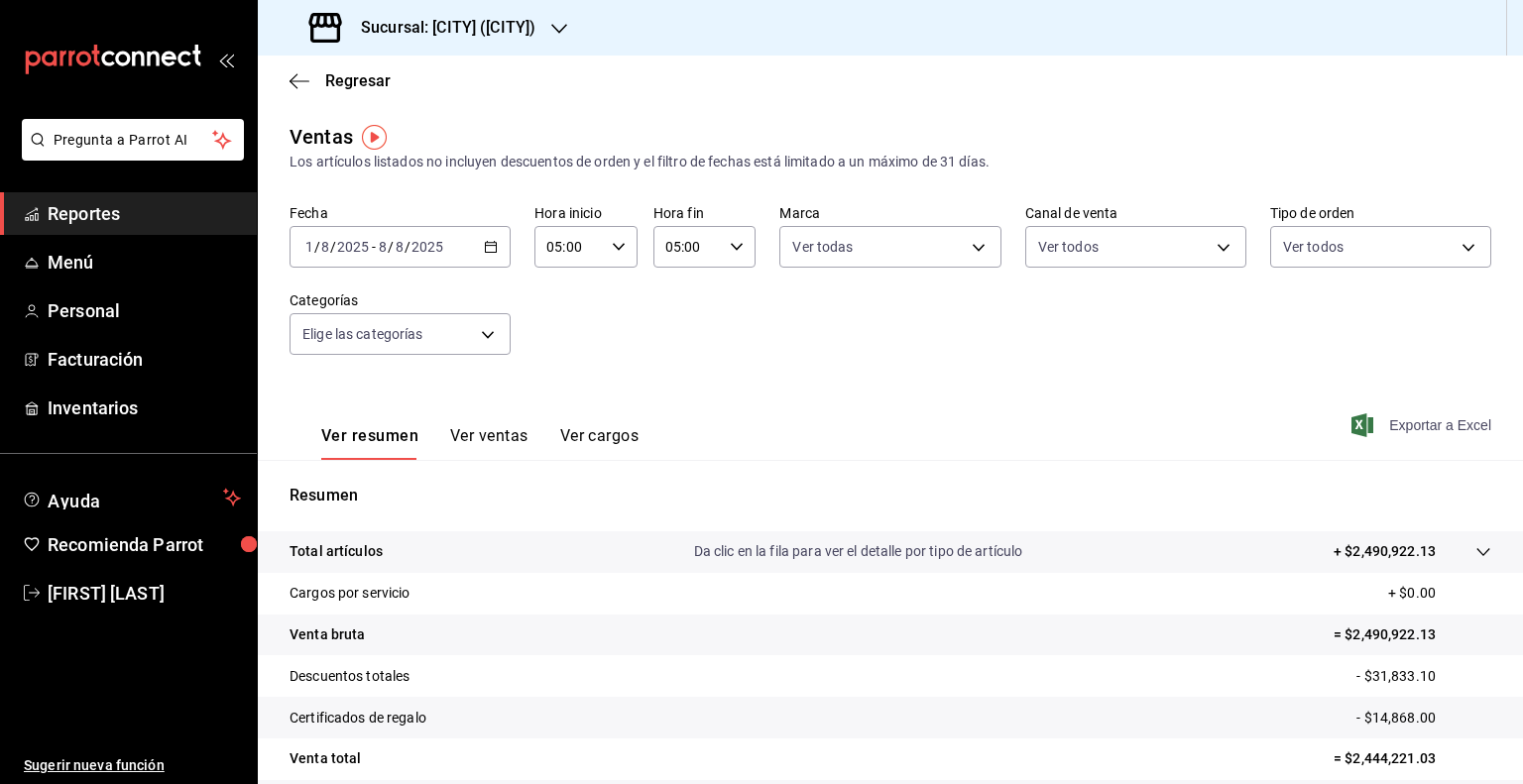 click on "Exportar a Excel" at bounding box center (1423, 425) 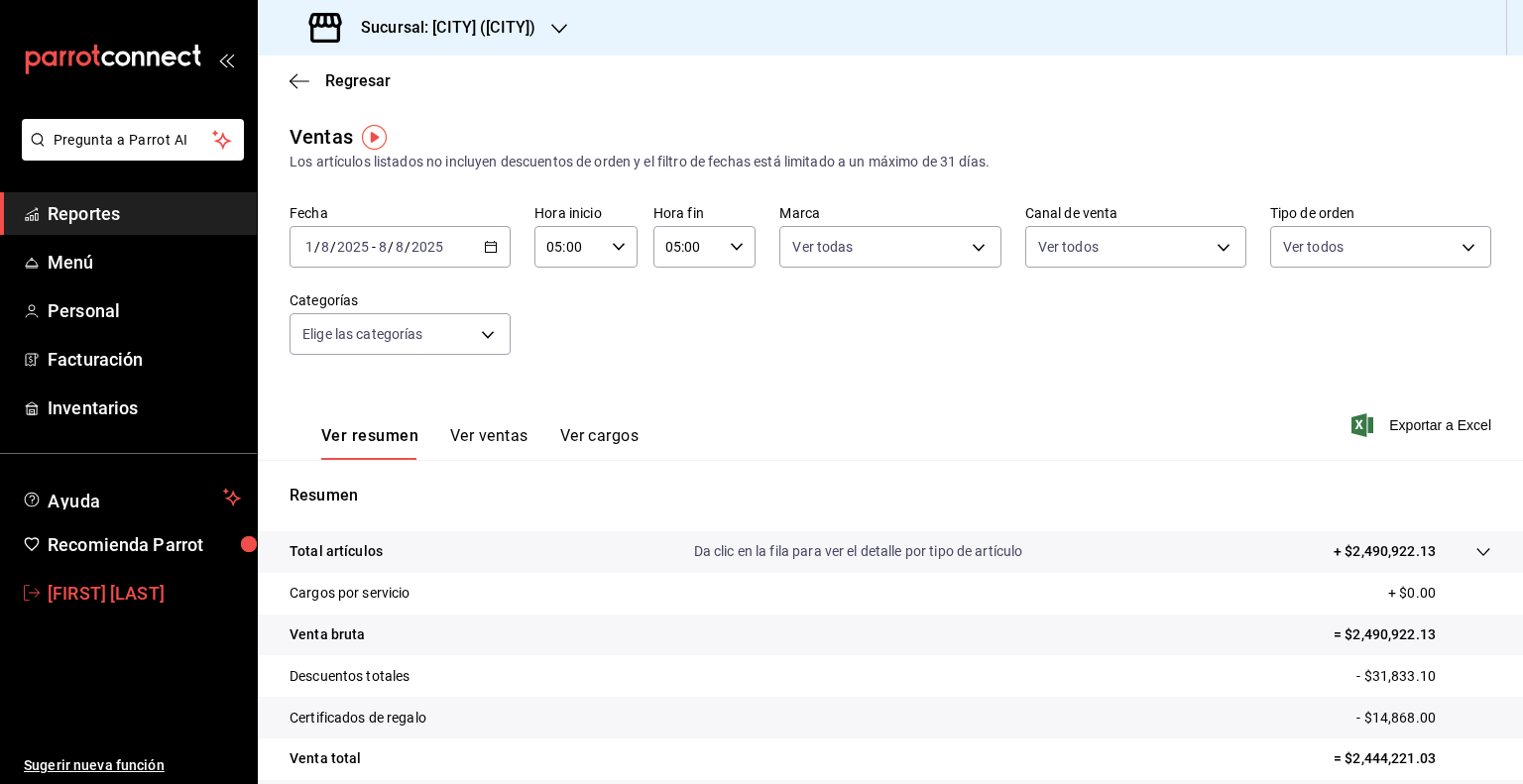 click on "[FIRST] [LAST]" at bounding box center [144, 593] 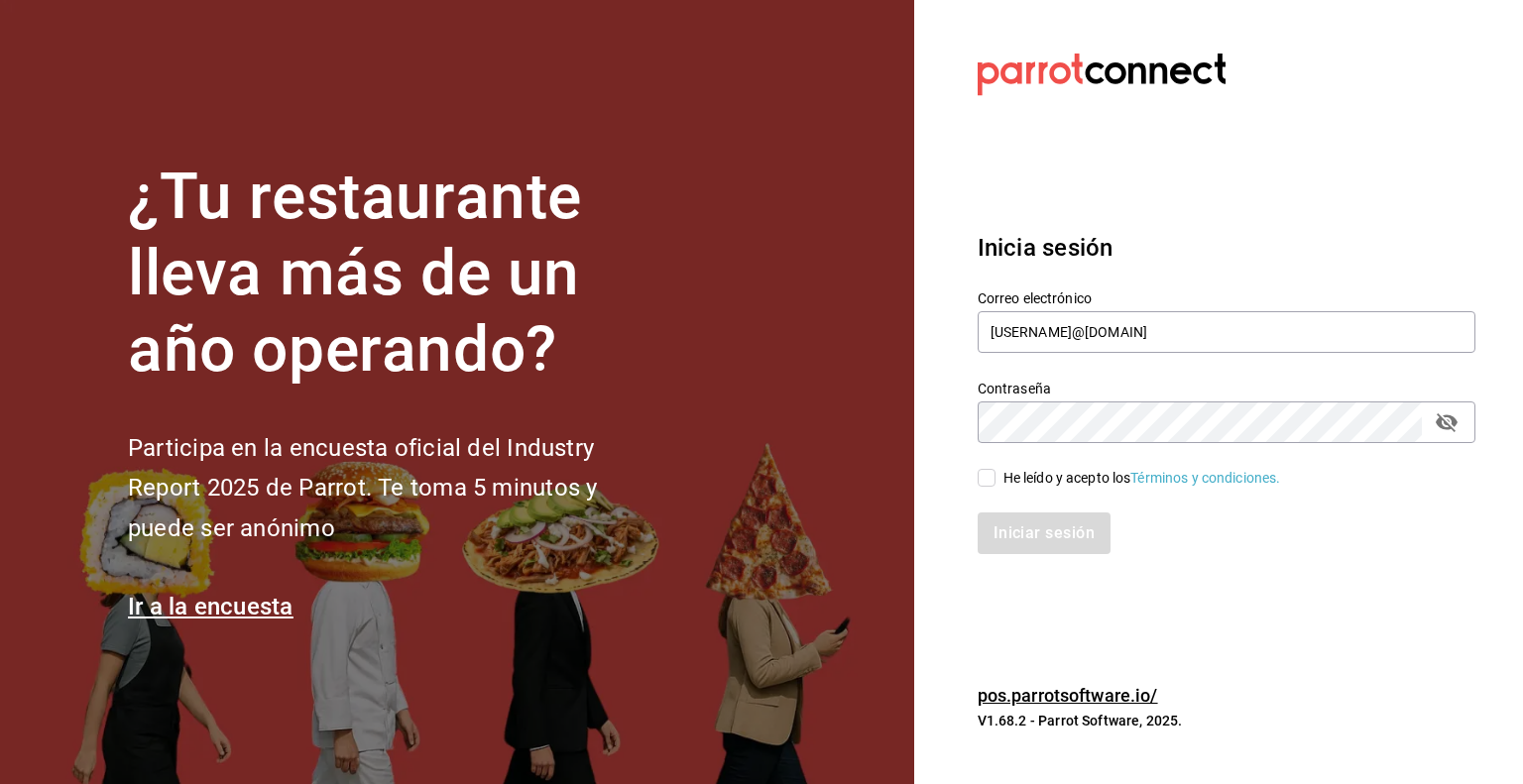 click on "He leído y acepto los  Términos y condiciones." at bounding box center [987, 478] 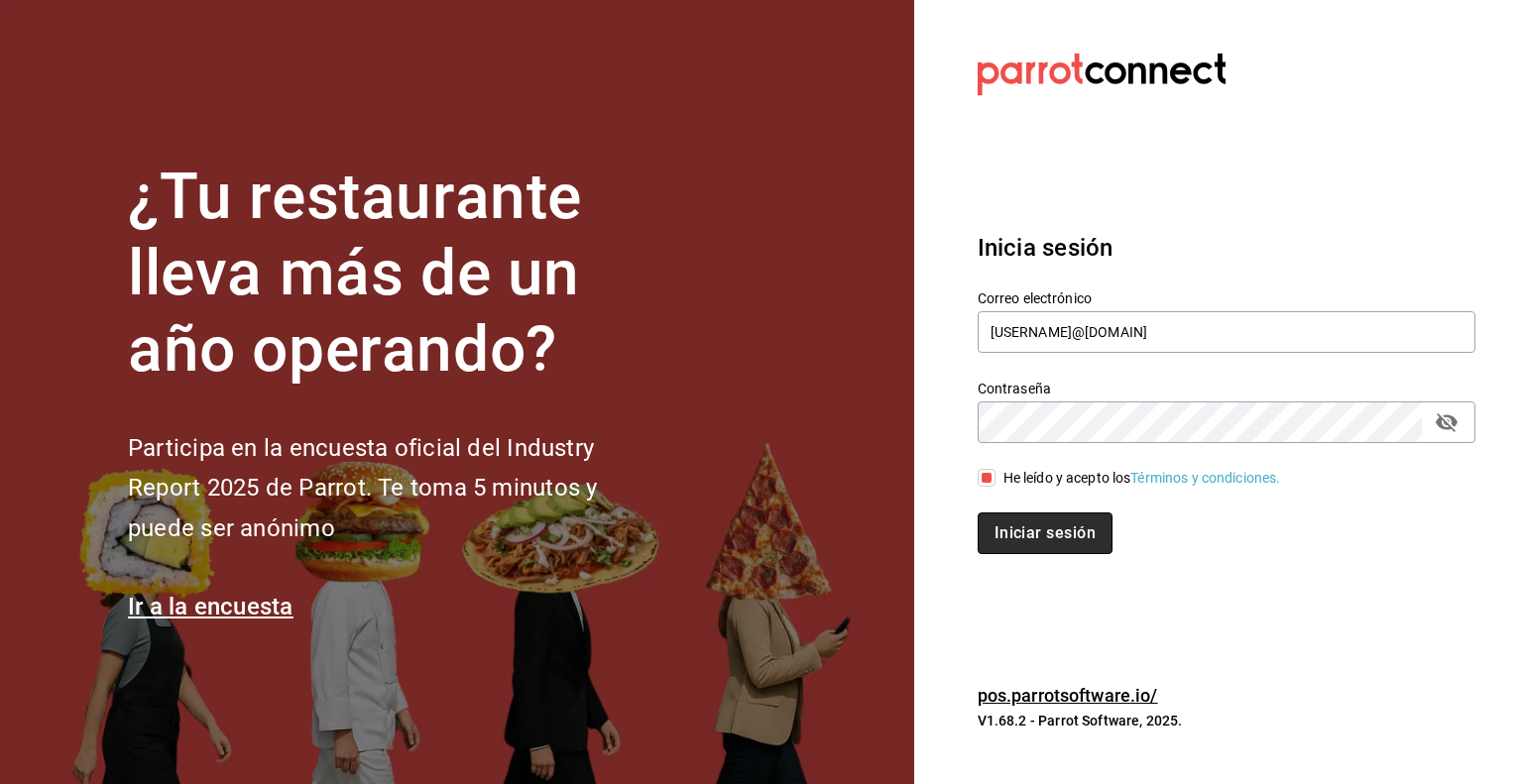 click on "Iniciar sesión" at bounding box center (1045, 533) 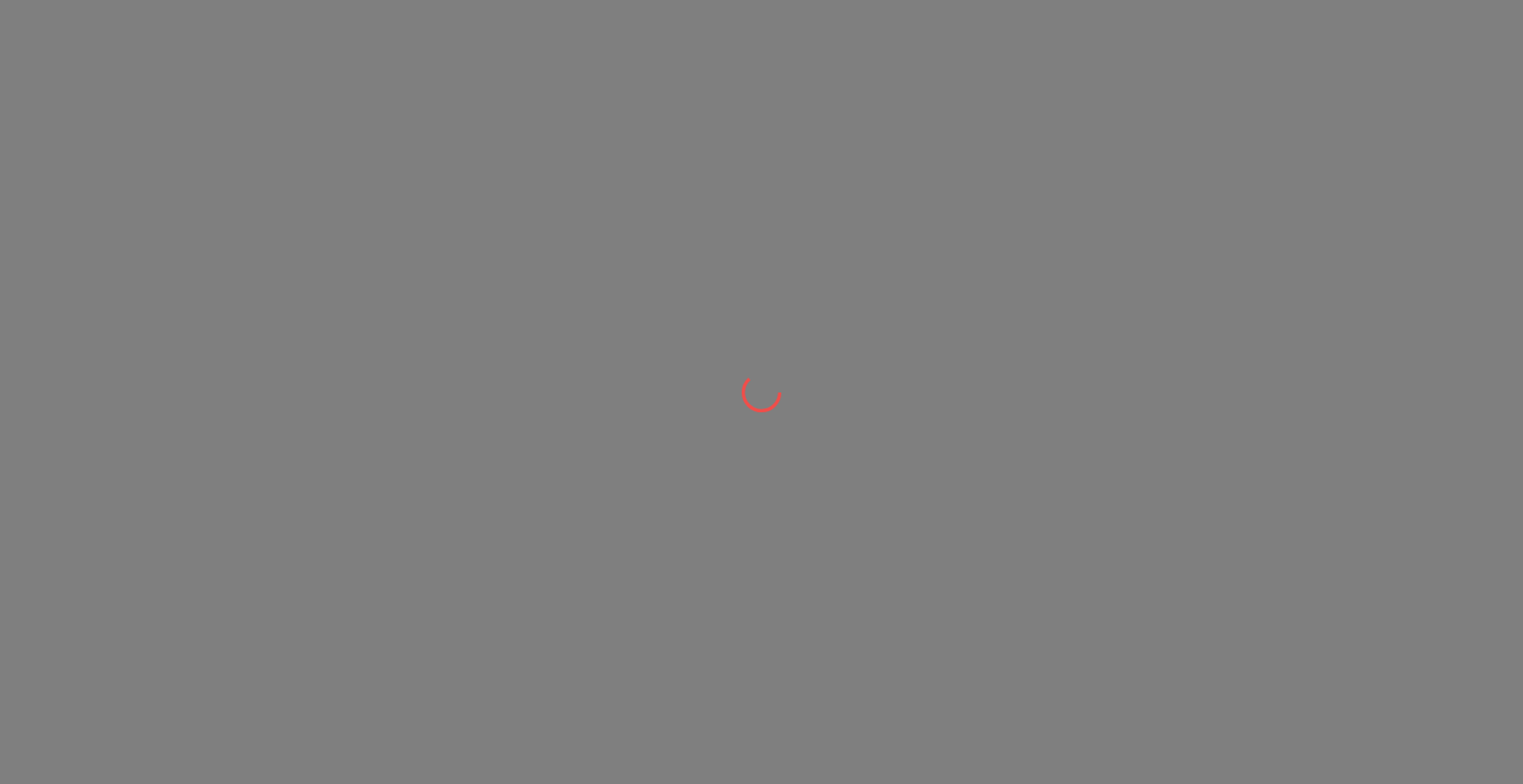 scroll, scrollTop: 0, scrollLeft: 0, axis: both 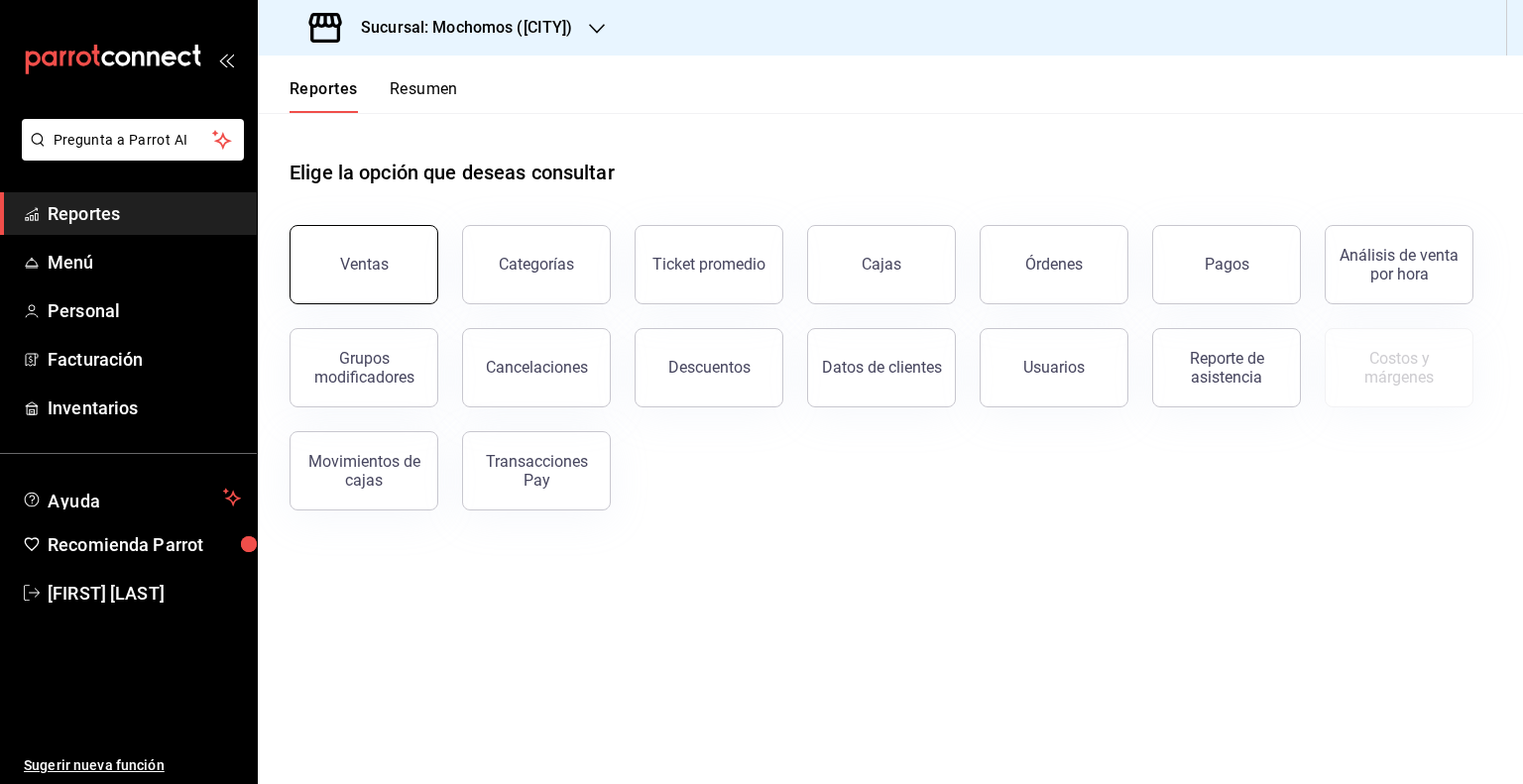 click on "Ventas" at bounding box center [364, 265] 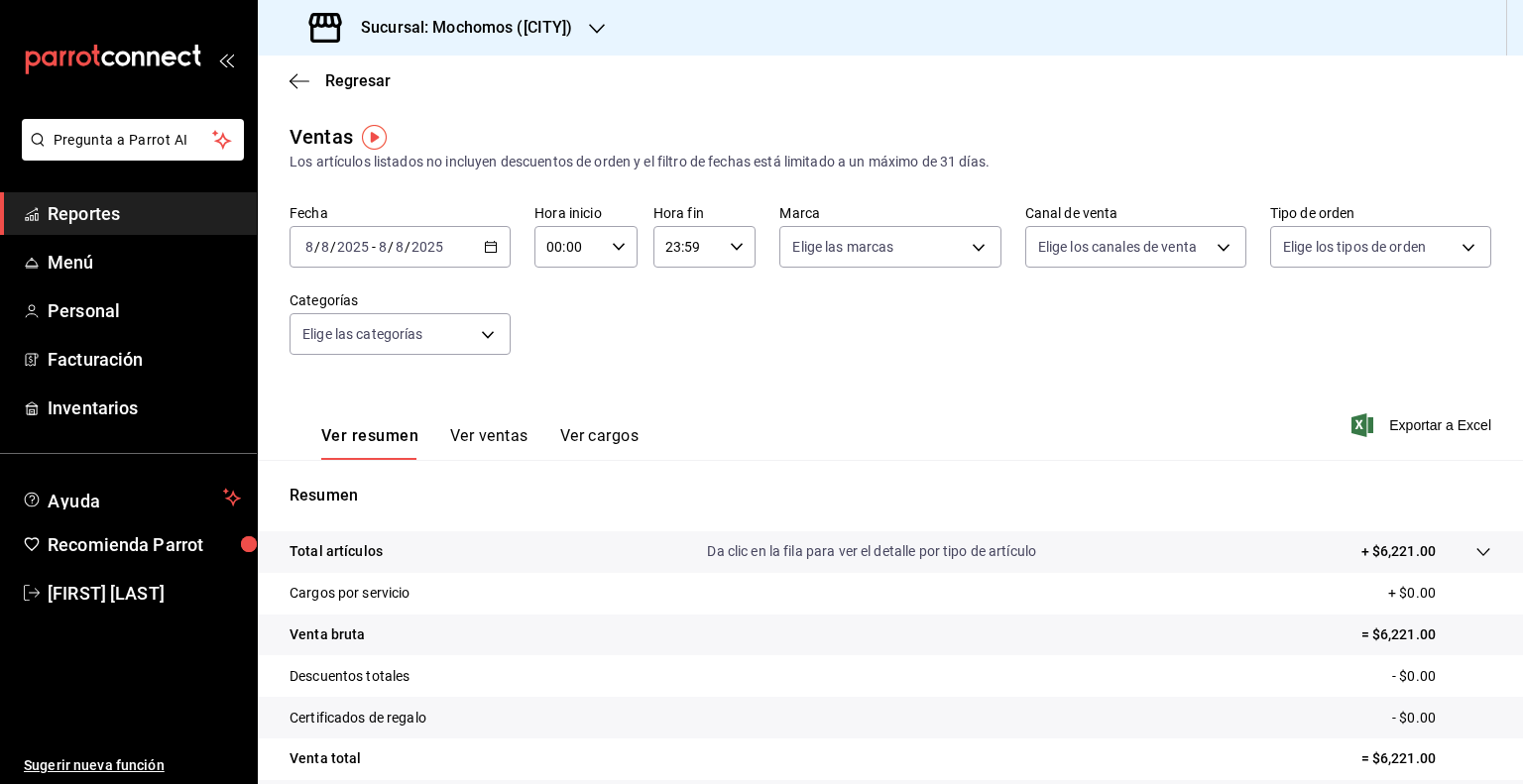 click 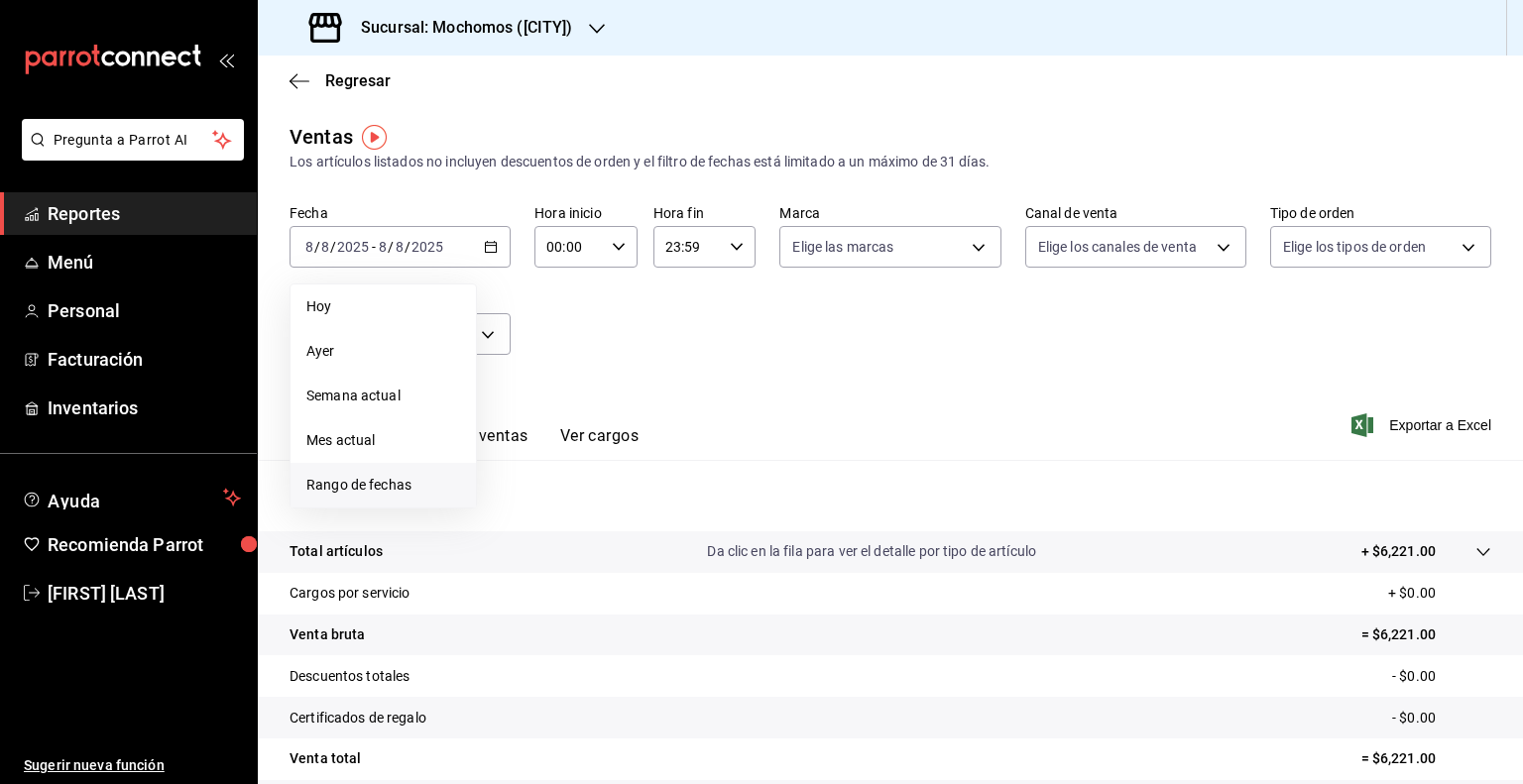 click on "Rango de fechas" at bounding box center (383, 485) 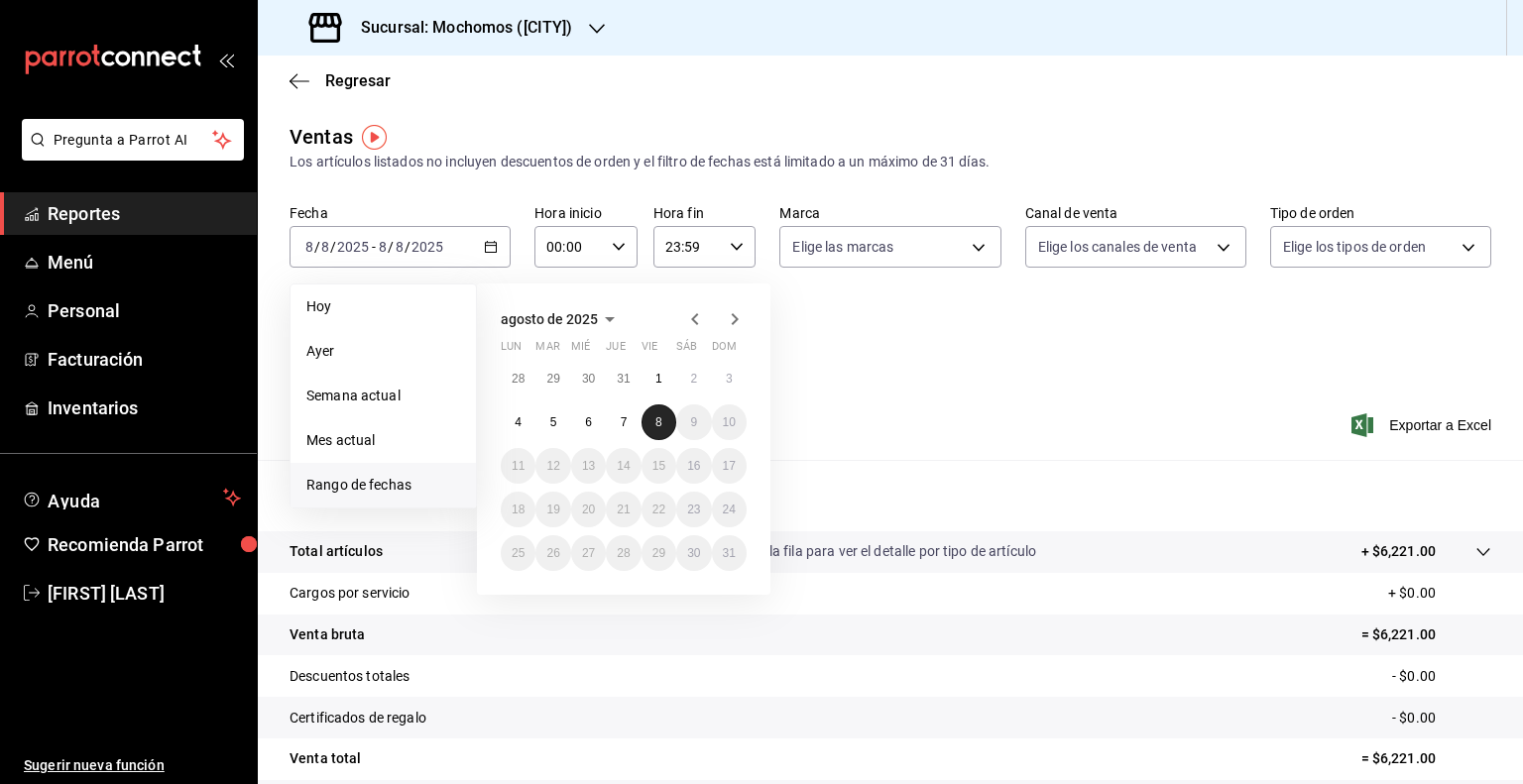 click on "8" at bounding box center (658, 422) 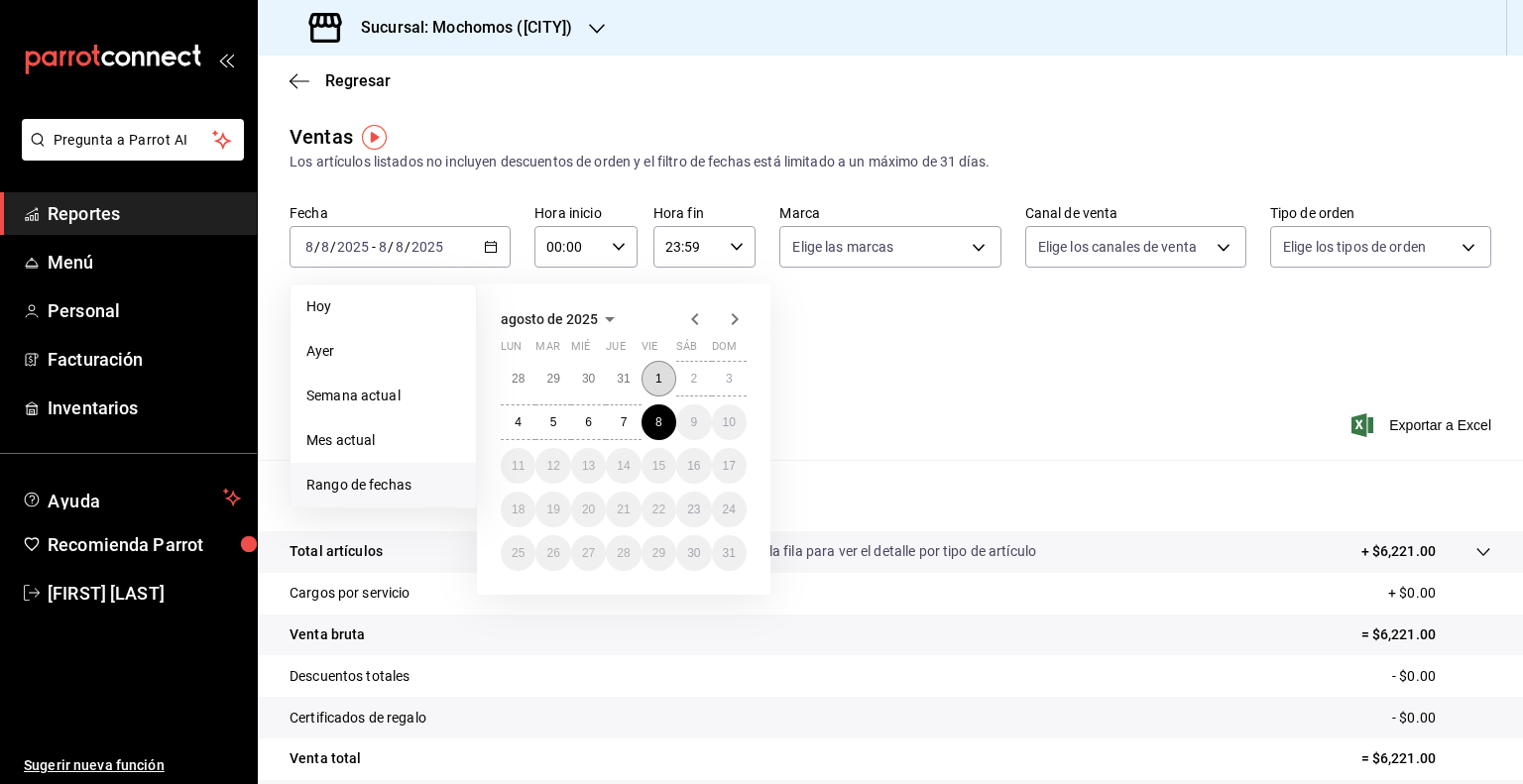 click on "1" at bounding box center [658, 379] 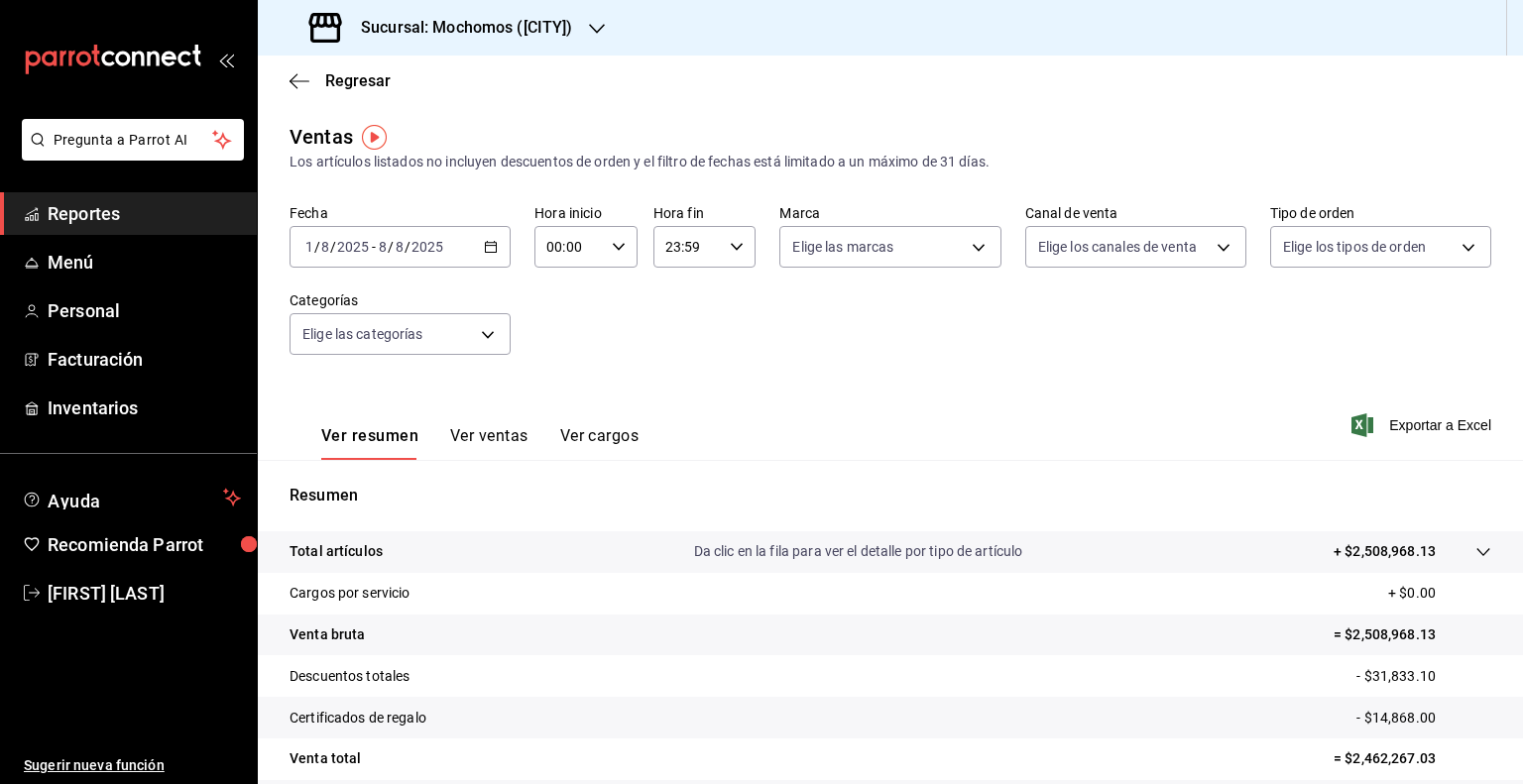 click 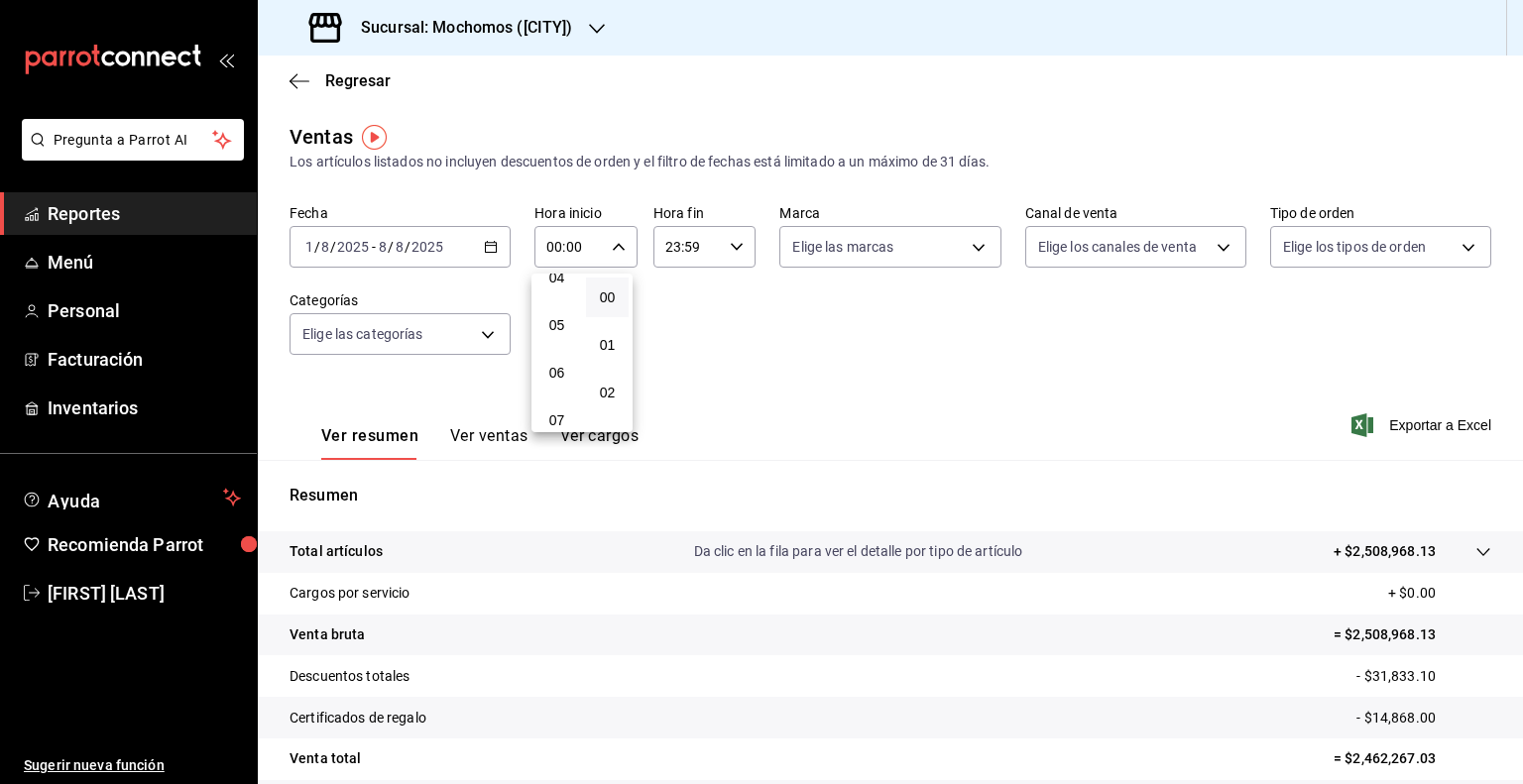 scroll, scrollTop: 209, scrollLeft: 0, axis: vertical 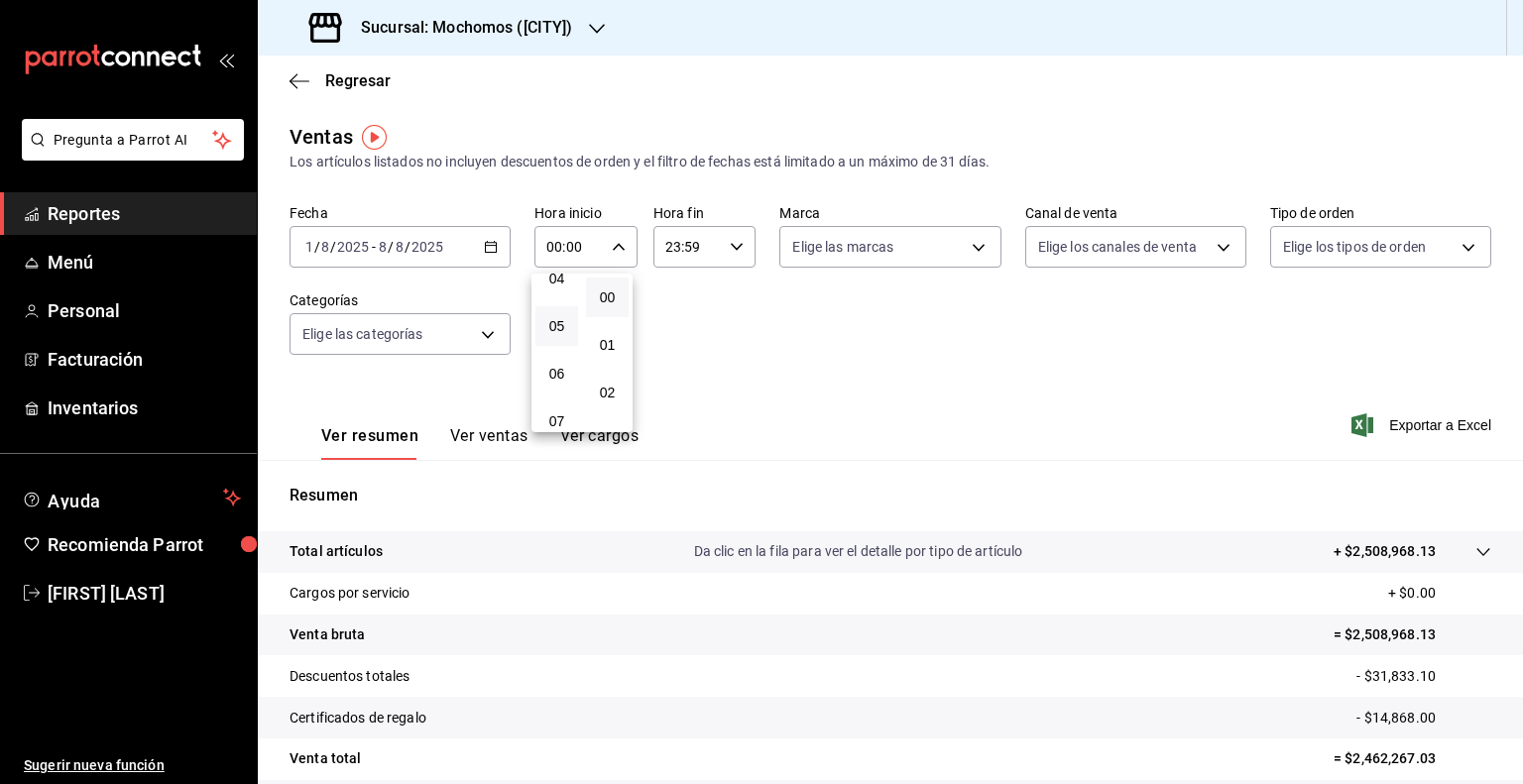 click on "05" at bounding box center (556, 326) 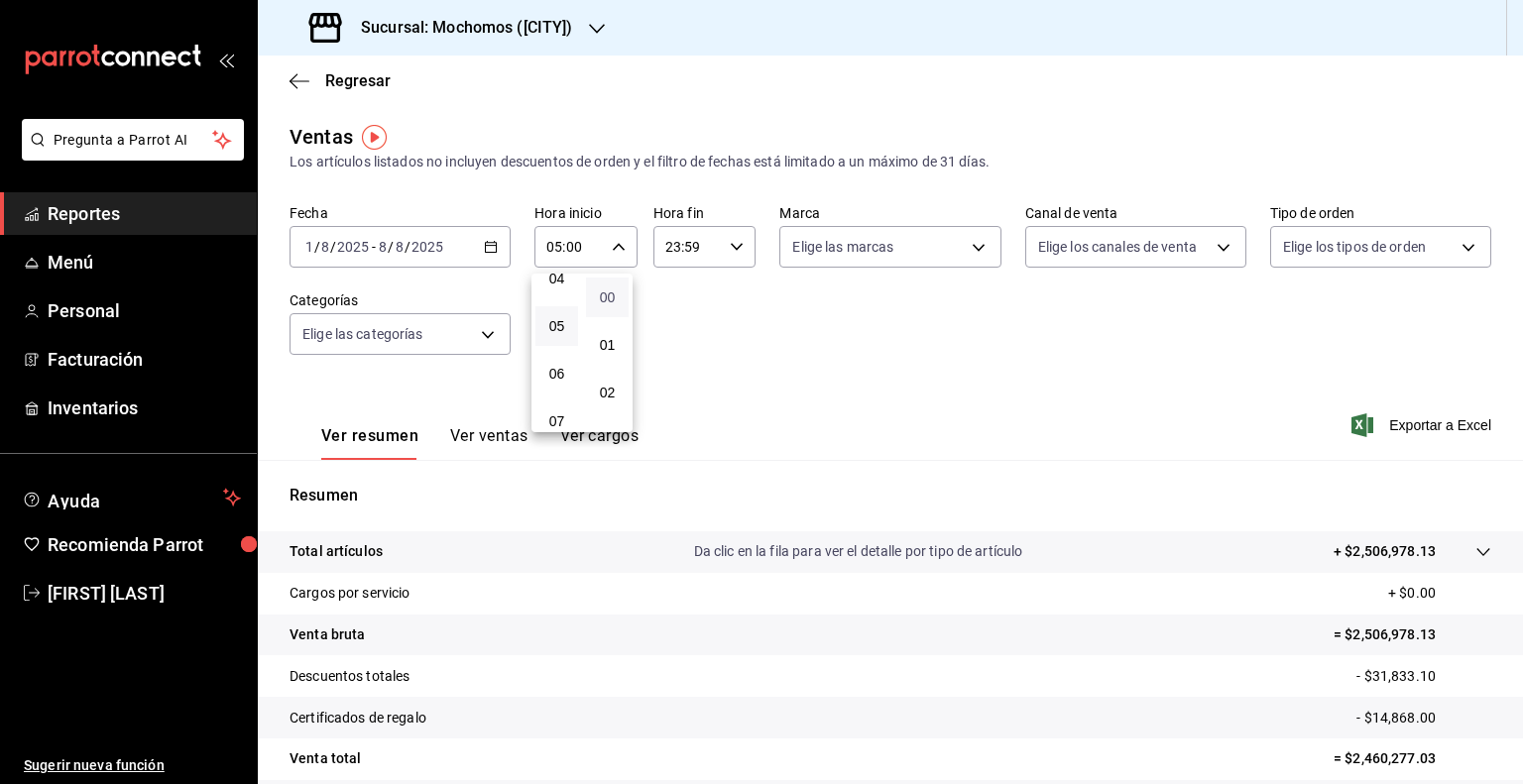 click on "00" at bounding box center (607, 297) 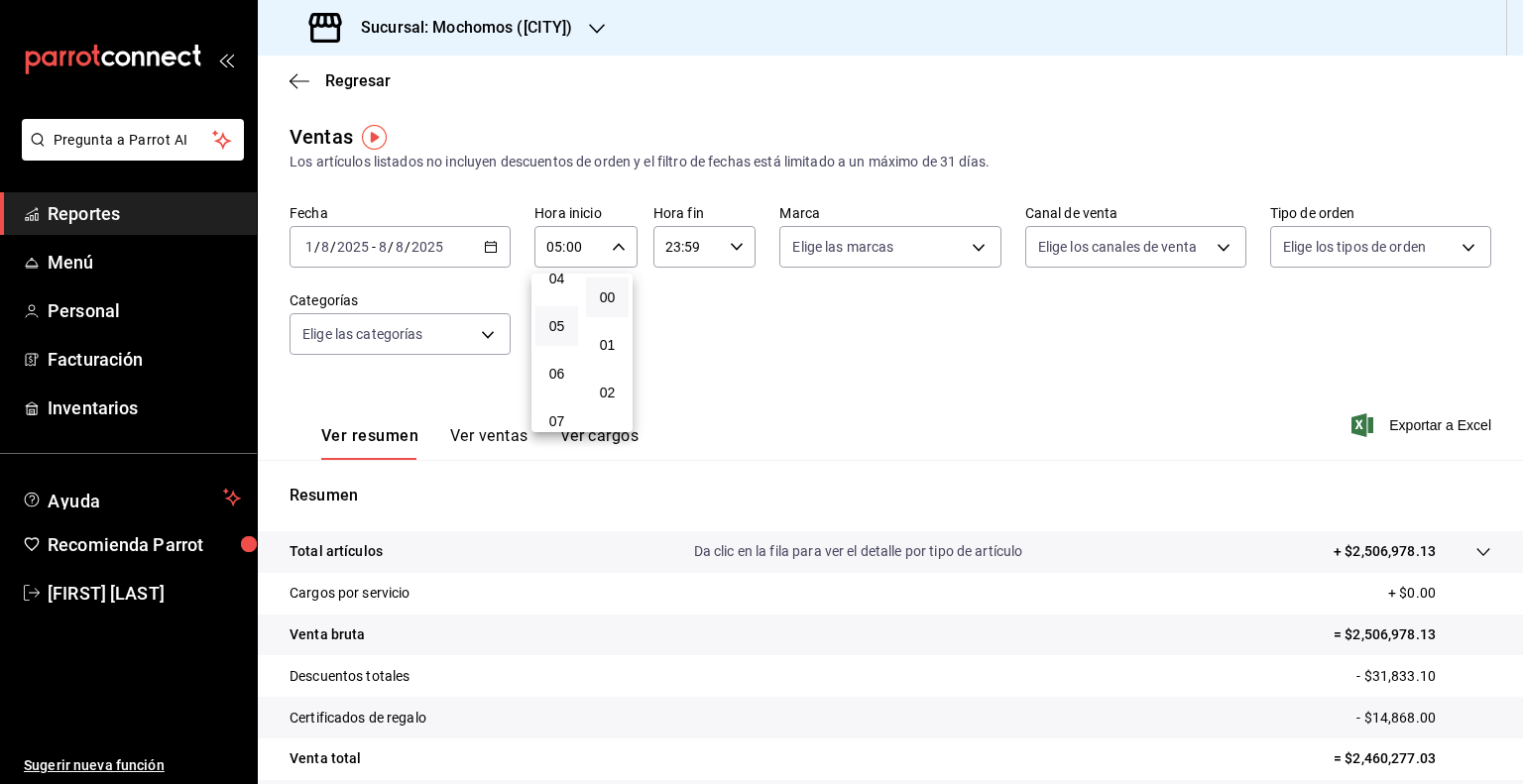 click at bounding box center [762, 392] 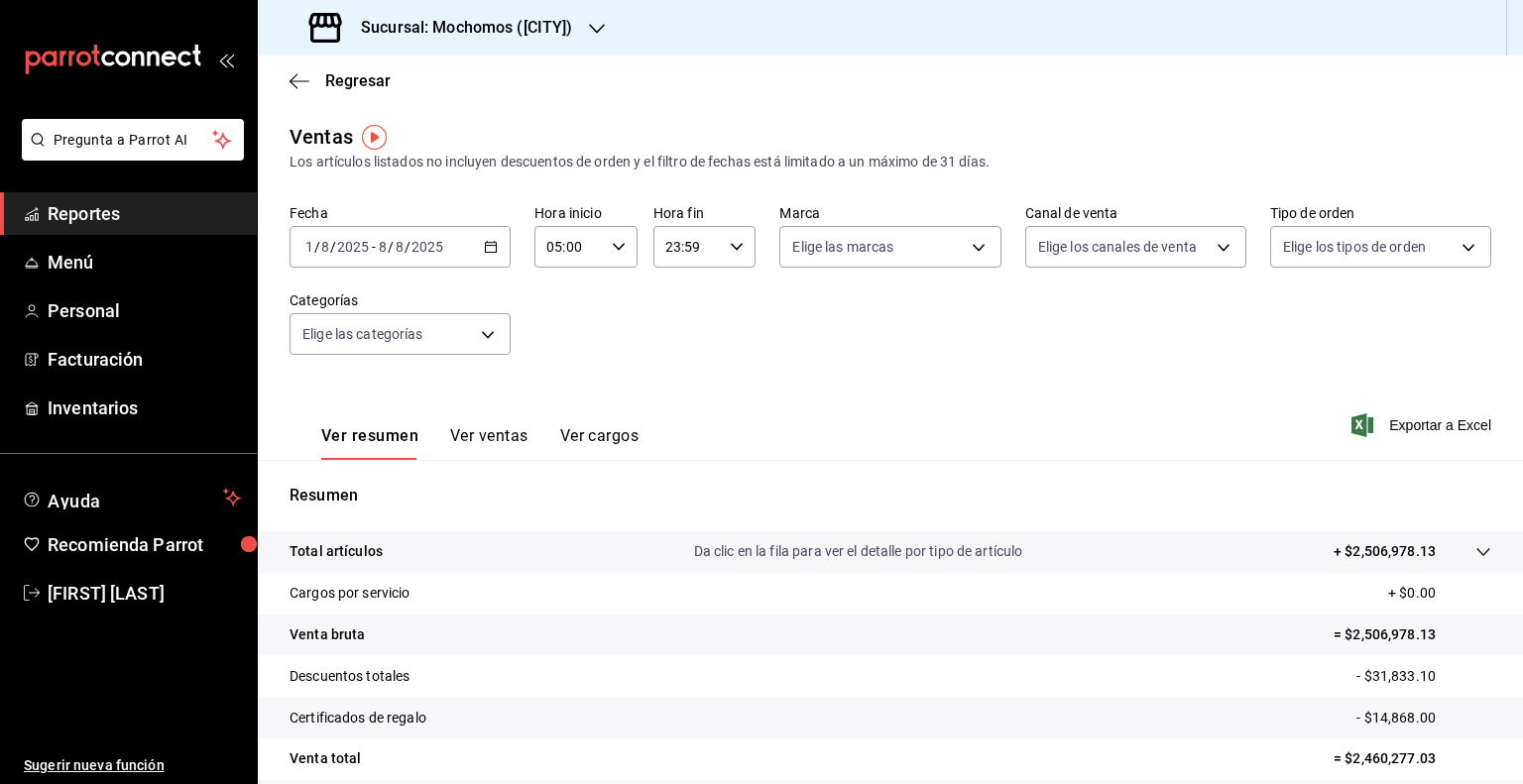 click 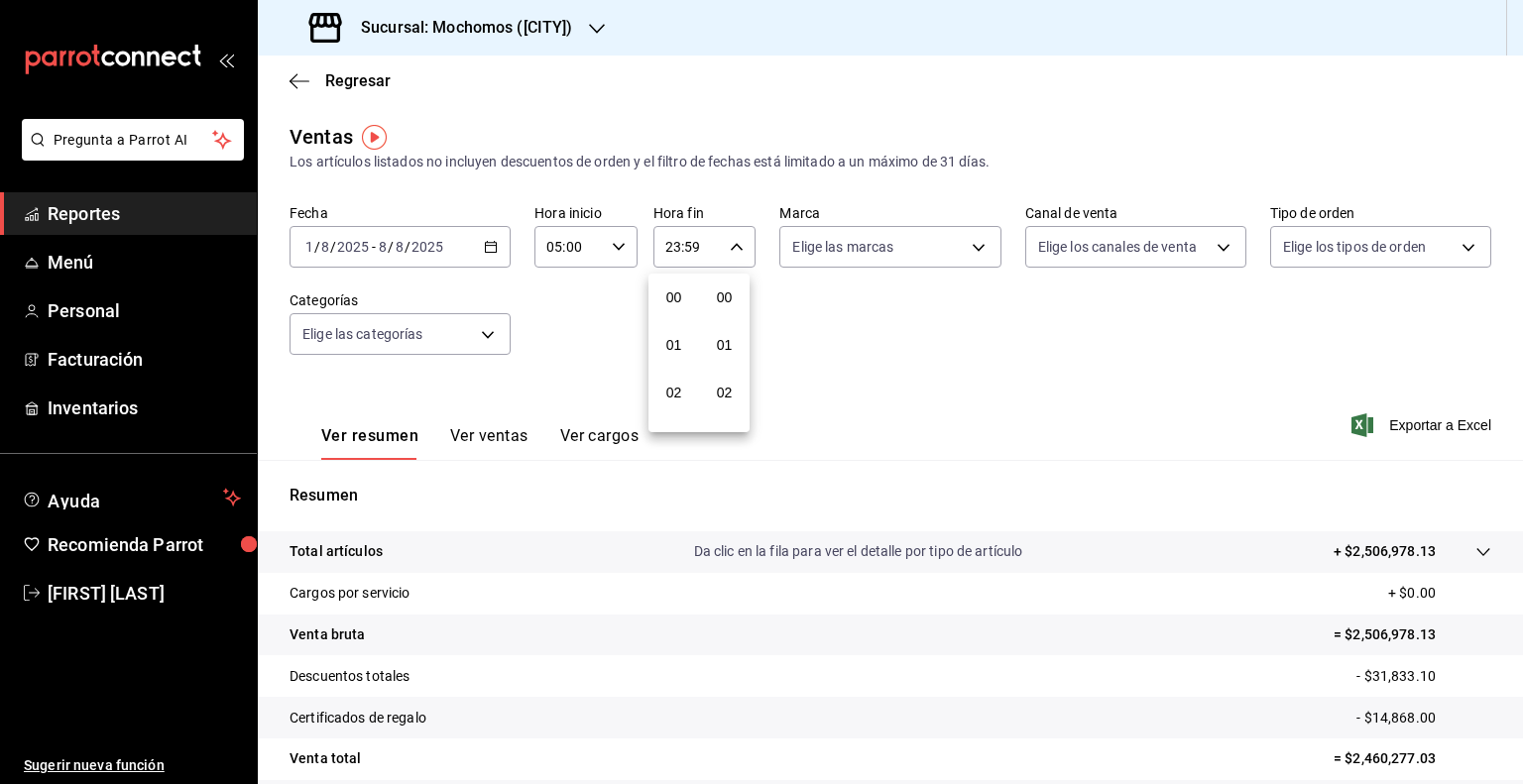 scroll, scrollTop: 1002, scrollLeft: 0, axis: vertical 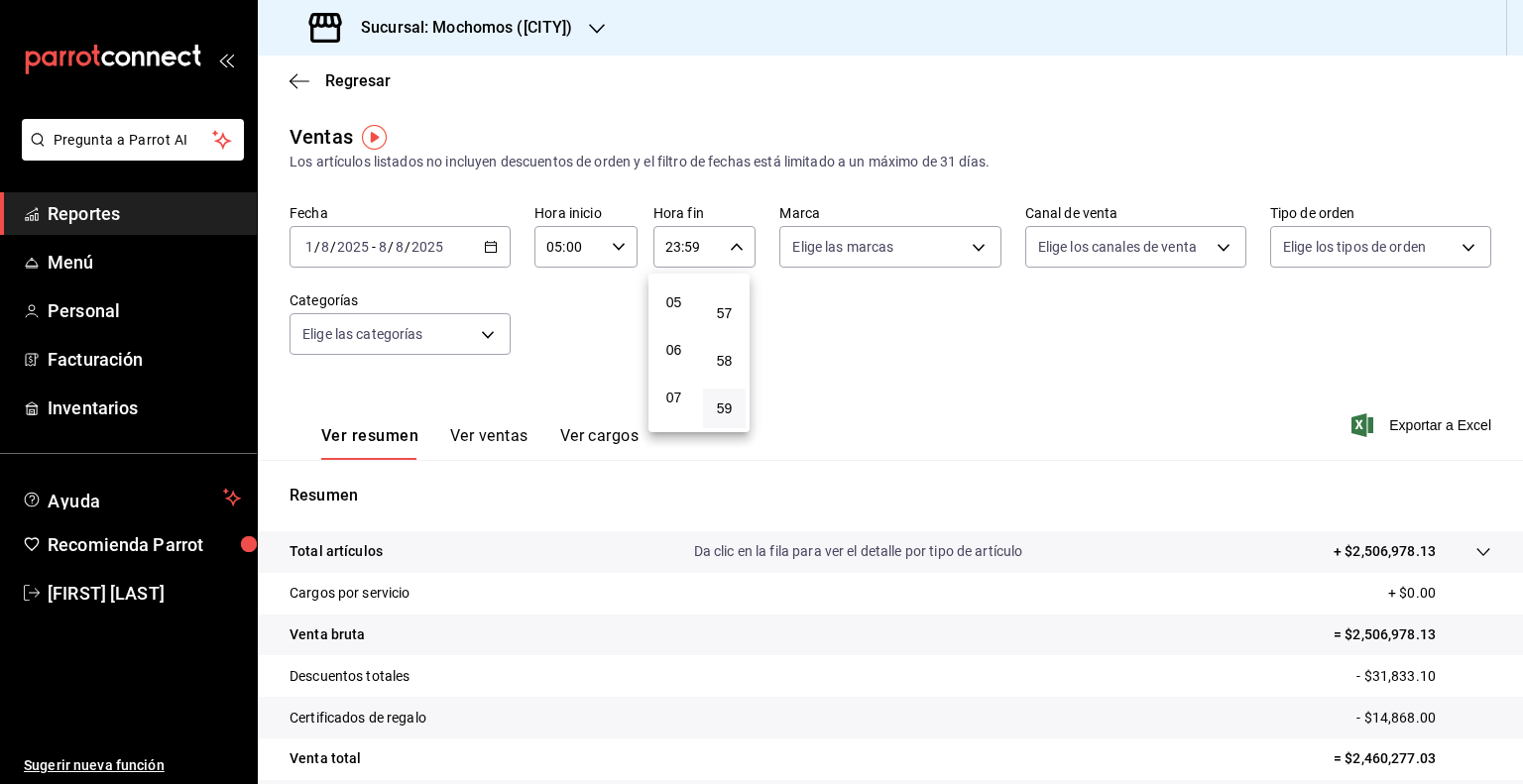 click on "05" at bounding box center [673, 302] 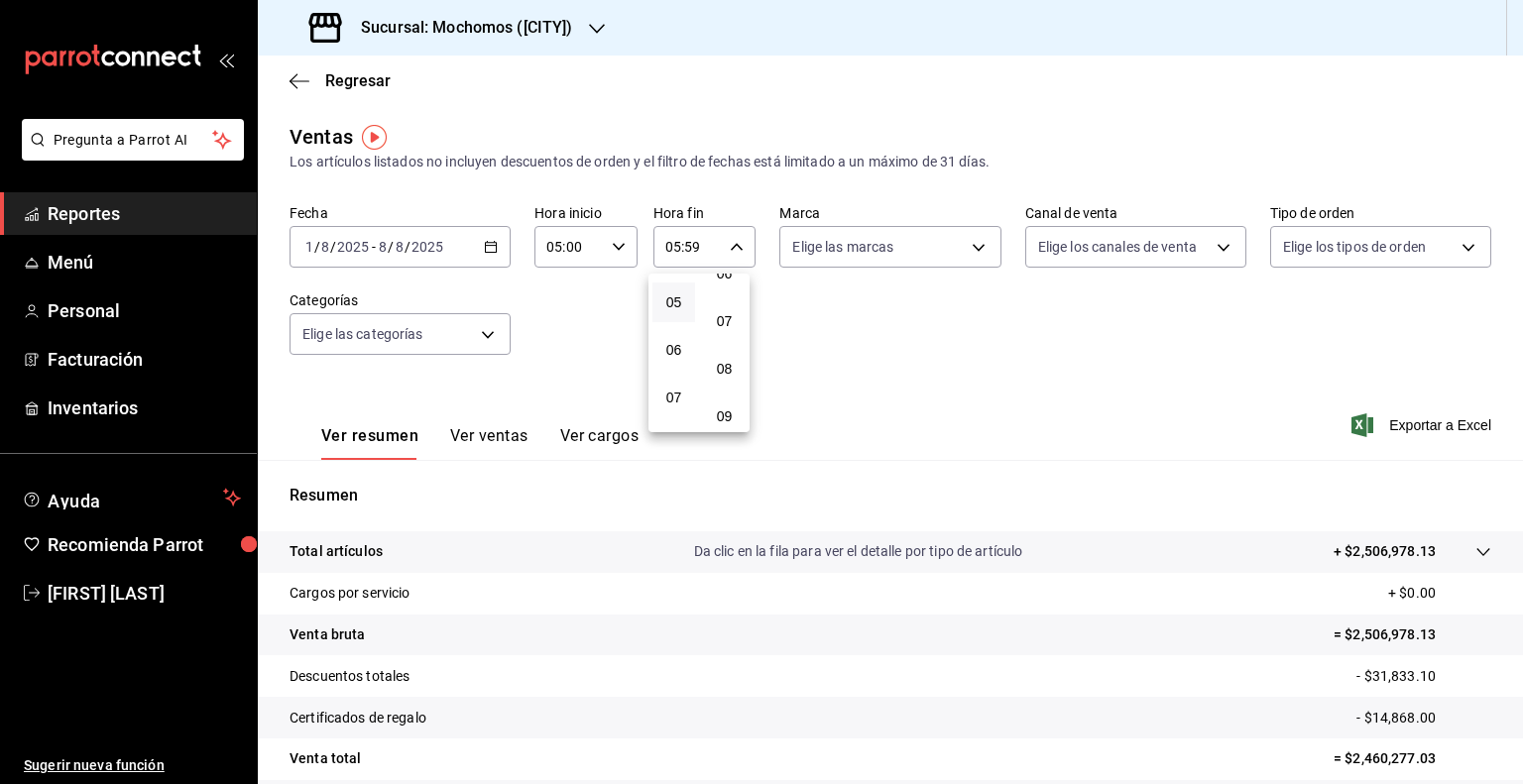 scroll, scrollTop: 0, scrollLeft: 0, axis: both 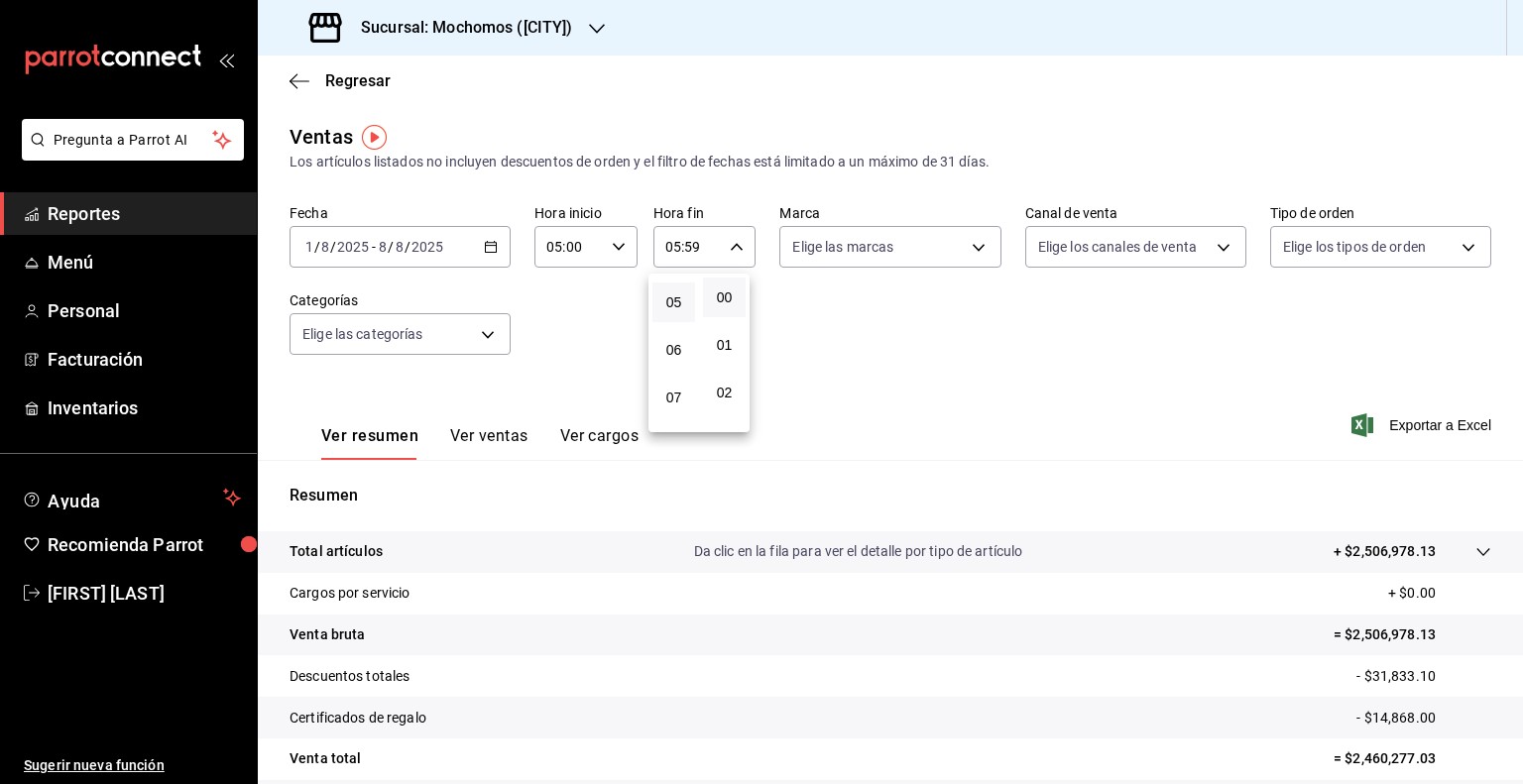 click on "00" at bounding box center [724, 297] 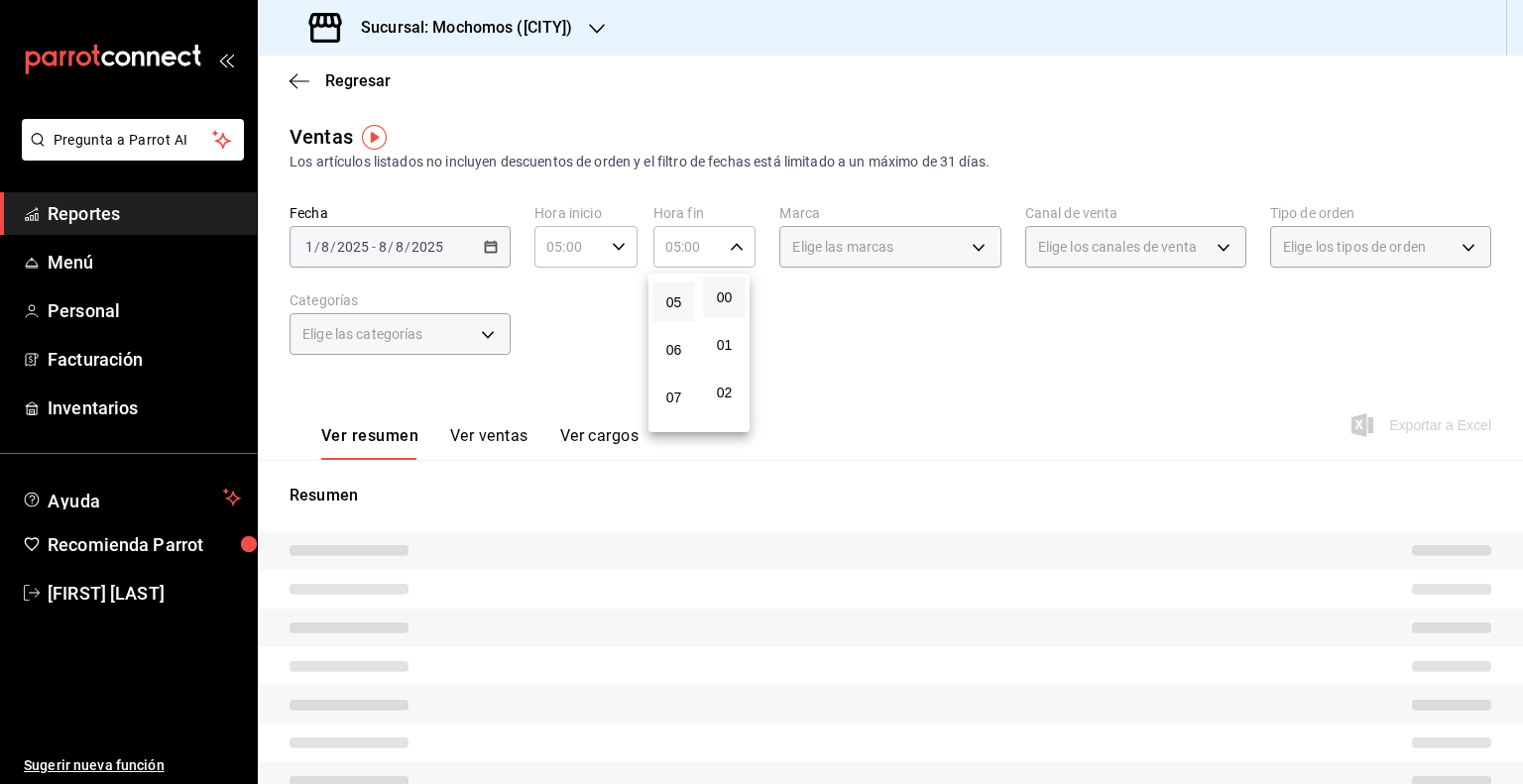 click at bounding box center (762, 392) 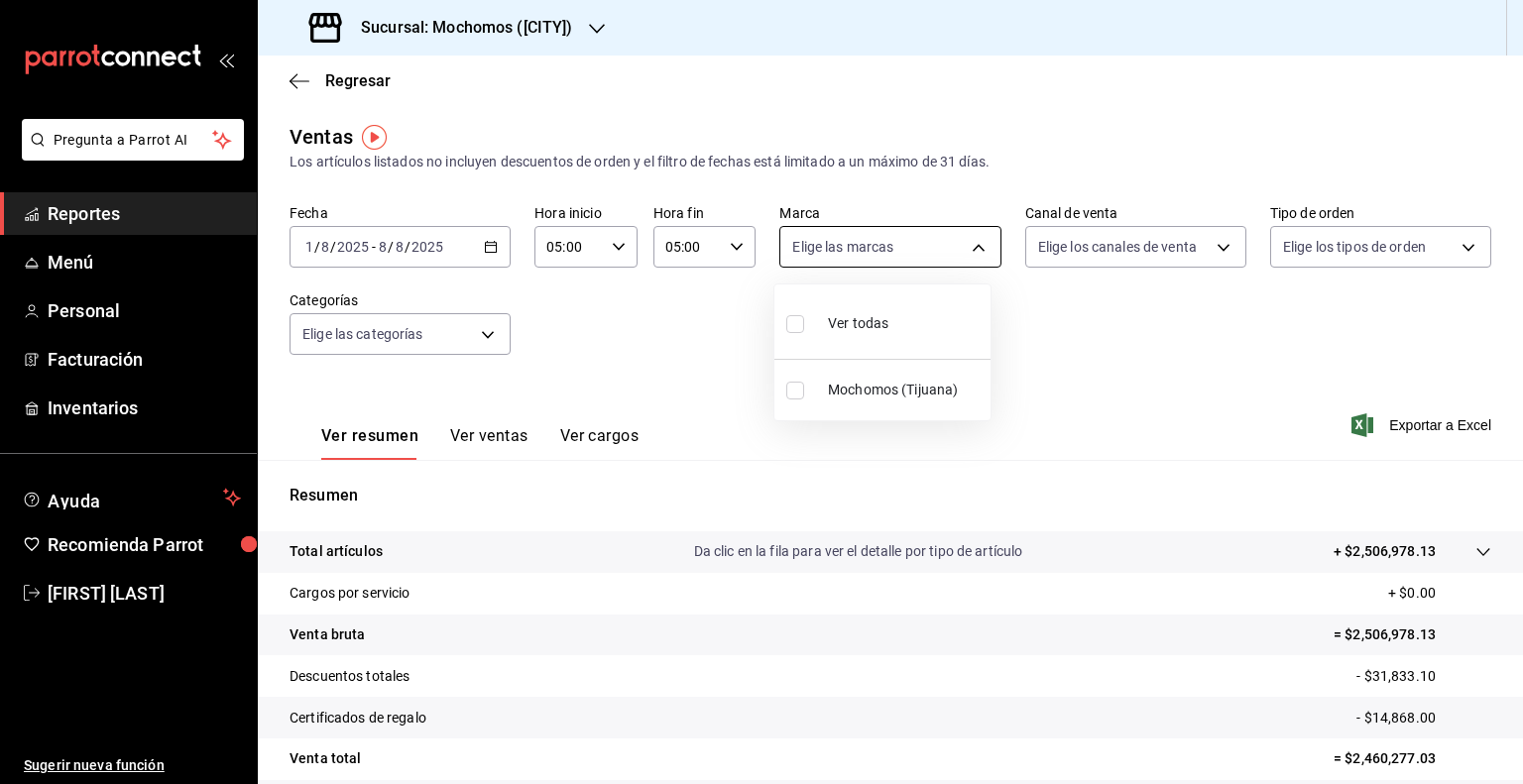 click on "Pregunta a Parrot AI Reportes   Menú   Personal   Facturación   Inventarios   Ayuda Recomienda Parrot   [FIRST] [LAST]   Sugerir nueva función   Sucursal: Mochomos ([CITY]) Regresar Ventas Los artículos listados no incluyen descuentos de orden y el filtro de fechas está limitado a un máximo de 31 días. Fecha [DATE] [DATE] - [DATE] [DATE] Hora inicio [TIME] Hora inicio Hora fin [TIME] Hora fin Marca Elige las marcas Canal de venta Elige los canales de venta Tipo de orden Elige los tipos de orden Categorías Elige las categorías Ver resumen Ver ventas Ver cargos Exportar a Excel Resumen Total artículos Da clic en la fila para ver el detalle por tipo de artículo + $2,506,978.13 Cargos por servicio + $0.00 Venta bruta = $2,506,978.13 Descuentos totales - $31,833.10 Certificados de regalo - $14,868.00 Venta total = $2,460,277.03 Impuestos - $182,242.74 Venta neta = $2,278,034.29 Pregunta a Parrot AI Reportes   Menú   Personal   Facturación   Inventarios   Ayuda Recomienda Parrot" at bounding box center [762, 392] 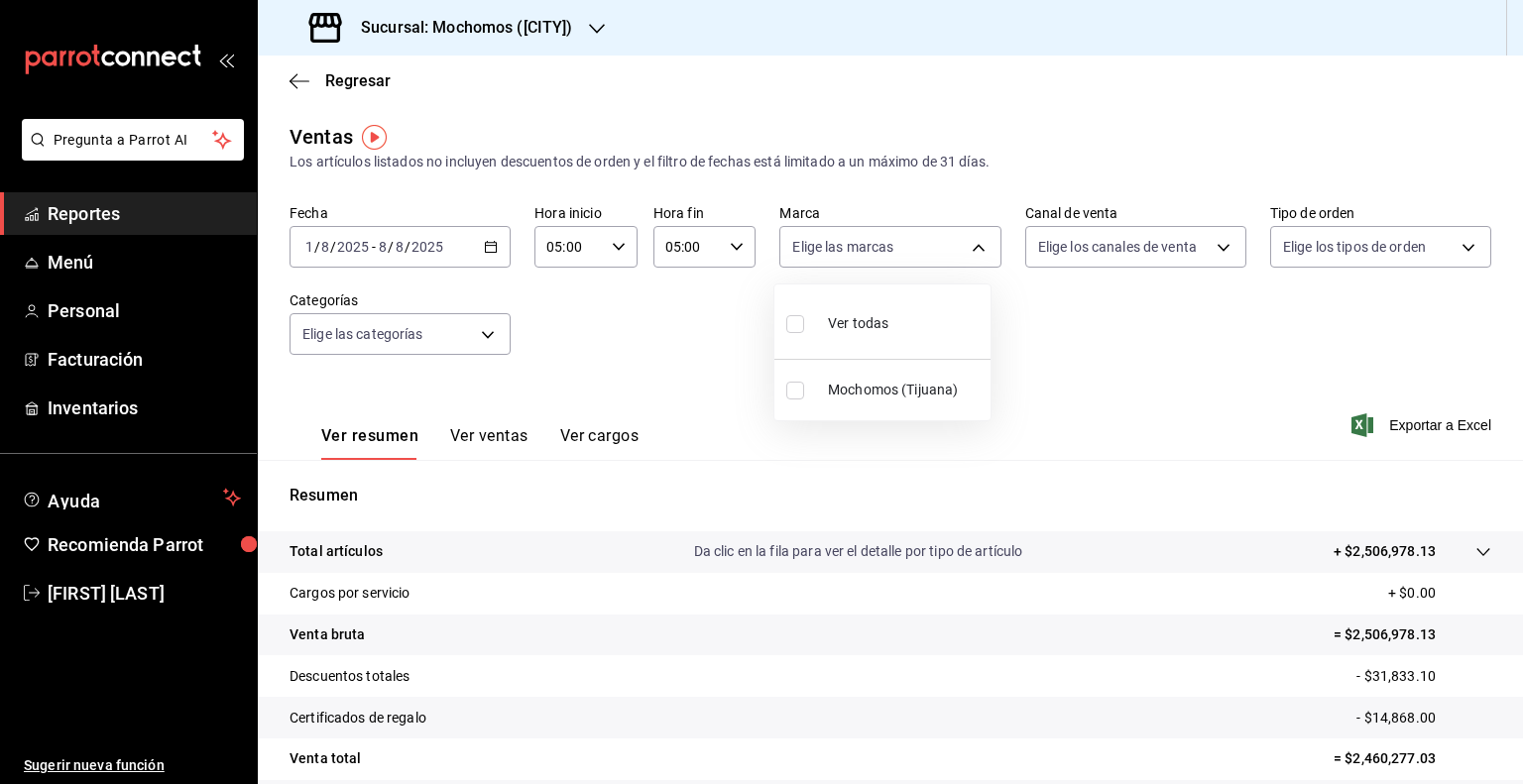 click on "Ver todas" at bounding box center [837, 321] 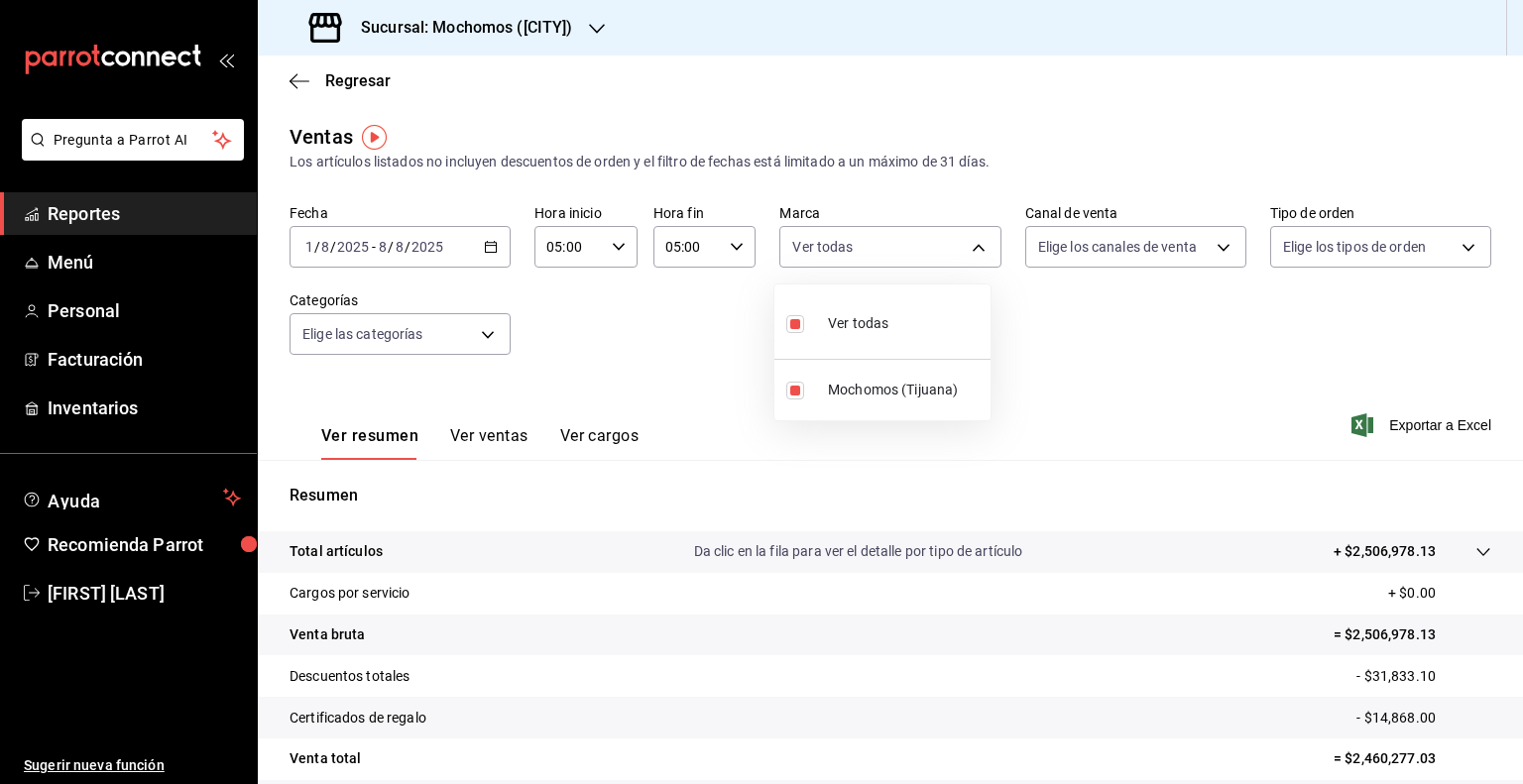 click at bounding box center [762, 392] 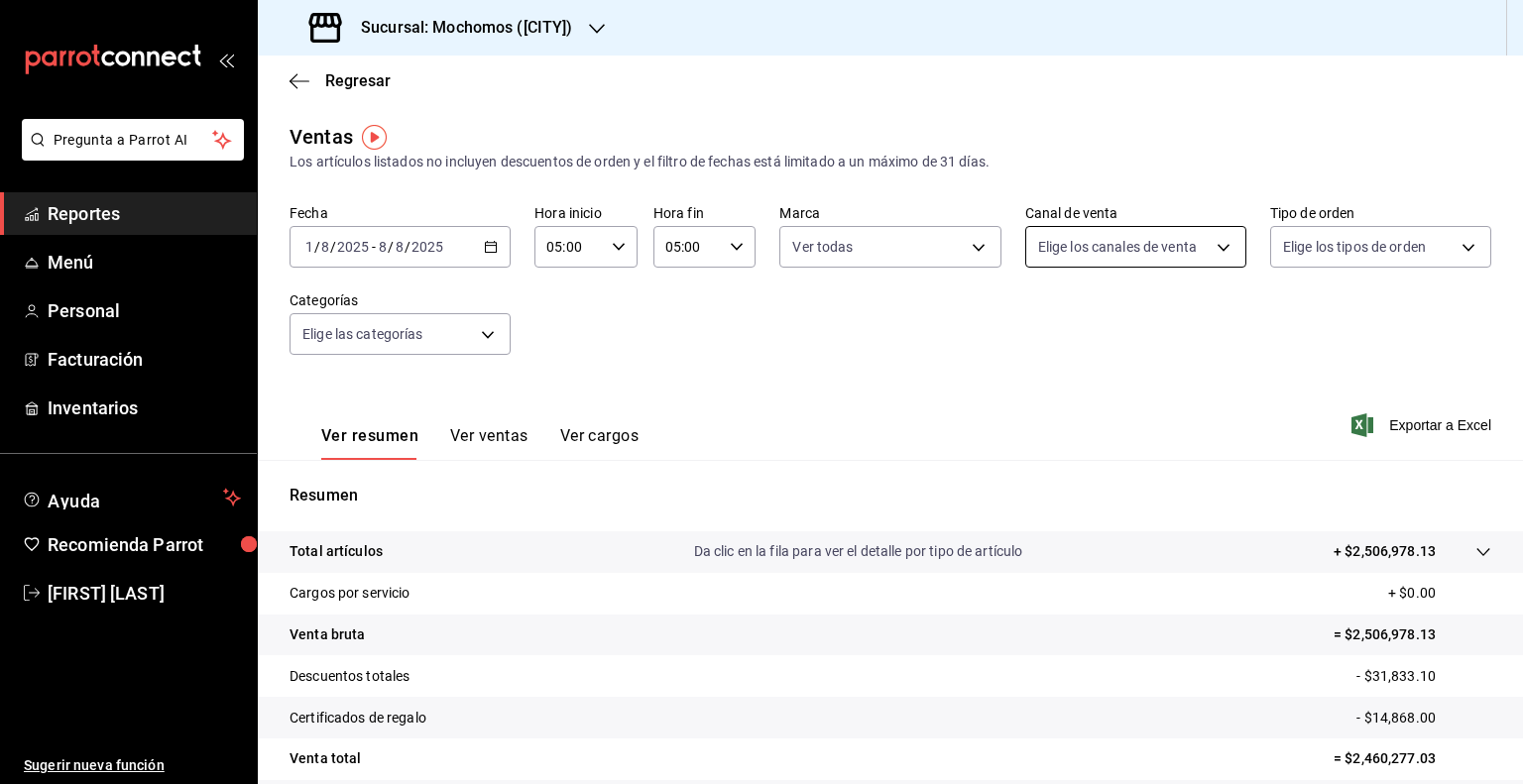 click on "Pregunta a Parrot AI Reportes   Menú   Personal   Facturación   Inventarios   Ayuda Recomienda Parrot   [FIRST] [LAST]   Sugerir nueva función   Sucursal: Mochomos ([CITY]) Regresar Ventas Los artículos listados no incluyen descuentos de orden y el filtro de fechas está limitado a un máximo de 31 días. Fecha [DATE] [DATE] - [DATE] [DATE] Hora inicio [TIME] Hora inicio Hora fin [TIME] Hora fin Marca Ver todas [UUID] Canal de venta Elige los canales de venta Tipo de orden Elige los tipos de orden Categorías Elige las categorías Ver resumen Ver ventas Ver cargos Exportar a Excel Resumen Total artículos Da clic en la fila para ver el detalle por tipo de artículo + $2,506,978.13 Cargos por servicio + $0.00 Venta bruta = $2,506,978.13 Descuentos totales - $31,833.10 Certificados de regalo - $14,868.00 Venta total = $2,460,277.03 Impuestos - $182,242.74 Venta neta = $2,278,034.29 Pregunta a Parrot AI Reportes   Menú   Personal   Facturación   Inventarios" at bounding box center (762, 392) 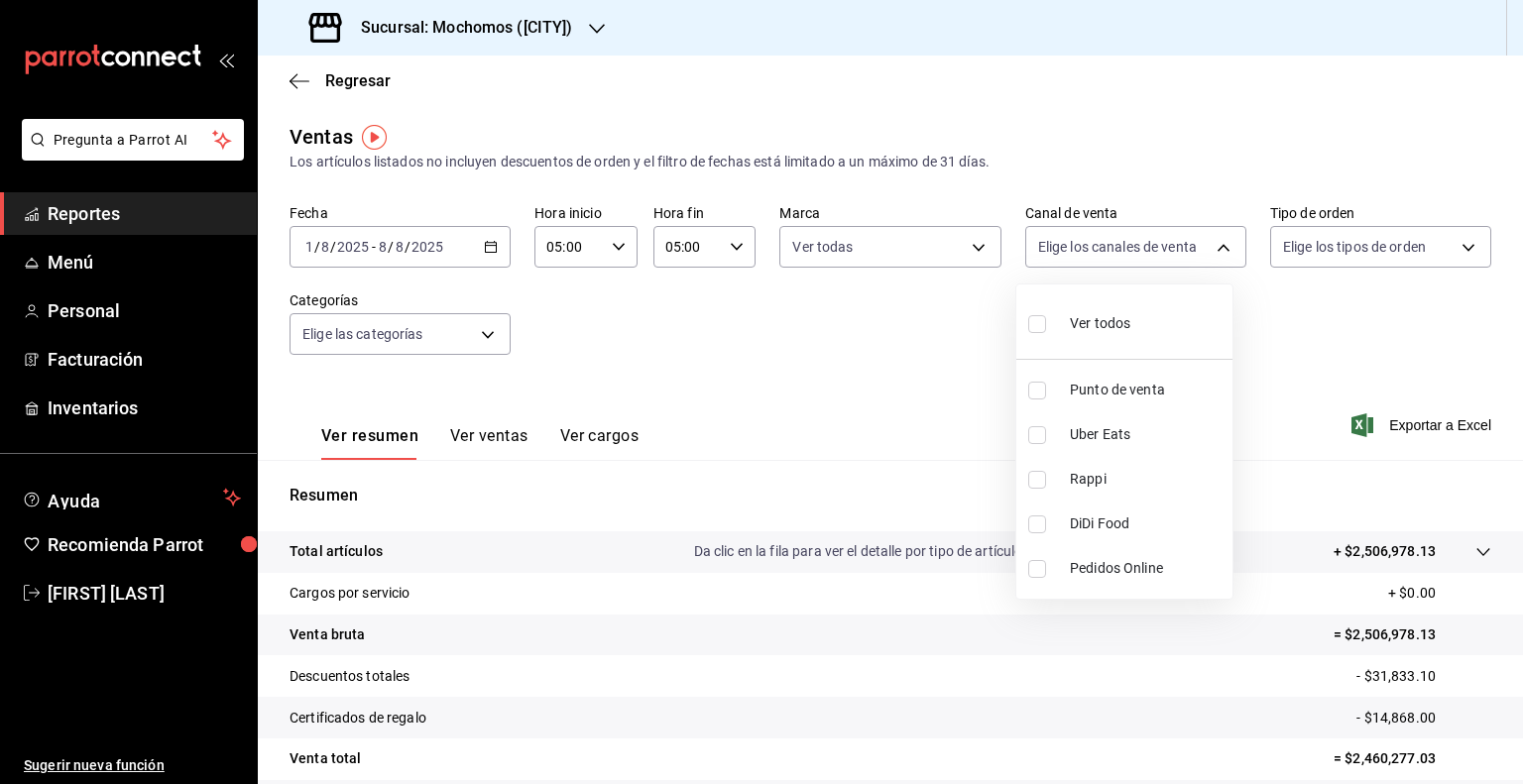 click on "Ver todos" at bounding box center [1100, 323] 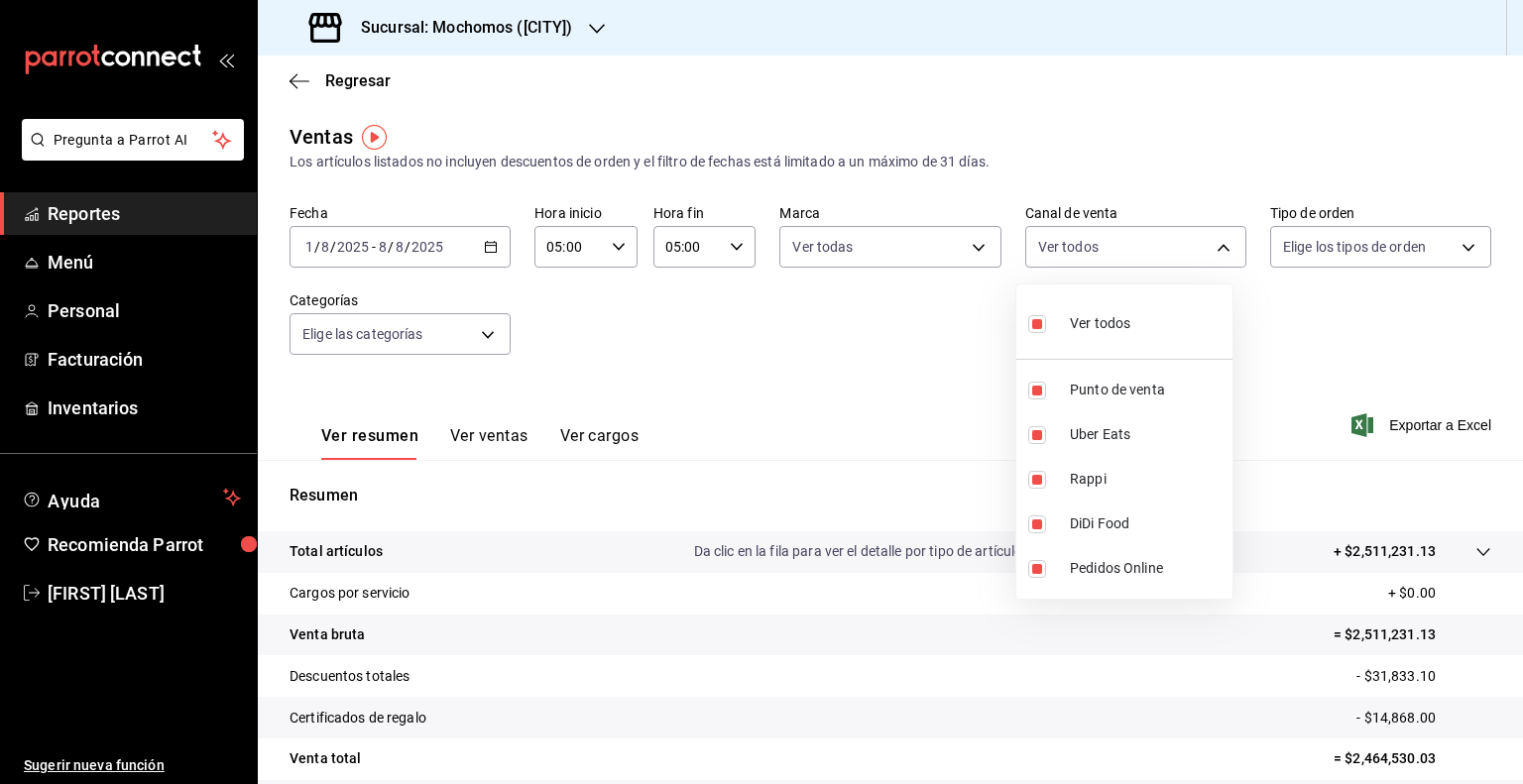 click at bounding box center (762, 392) 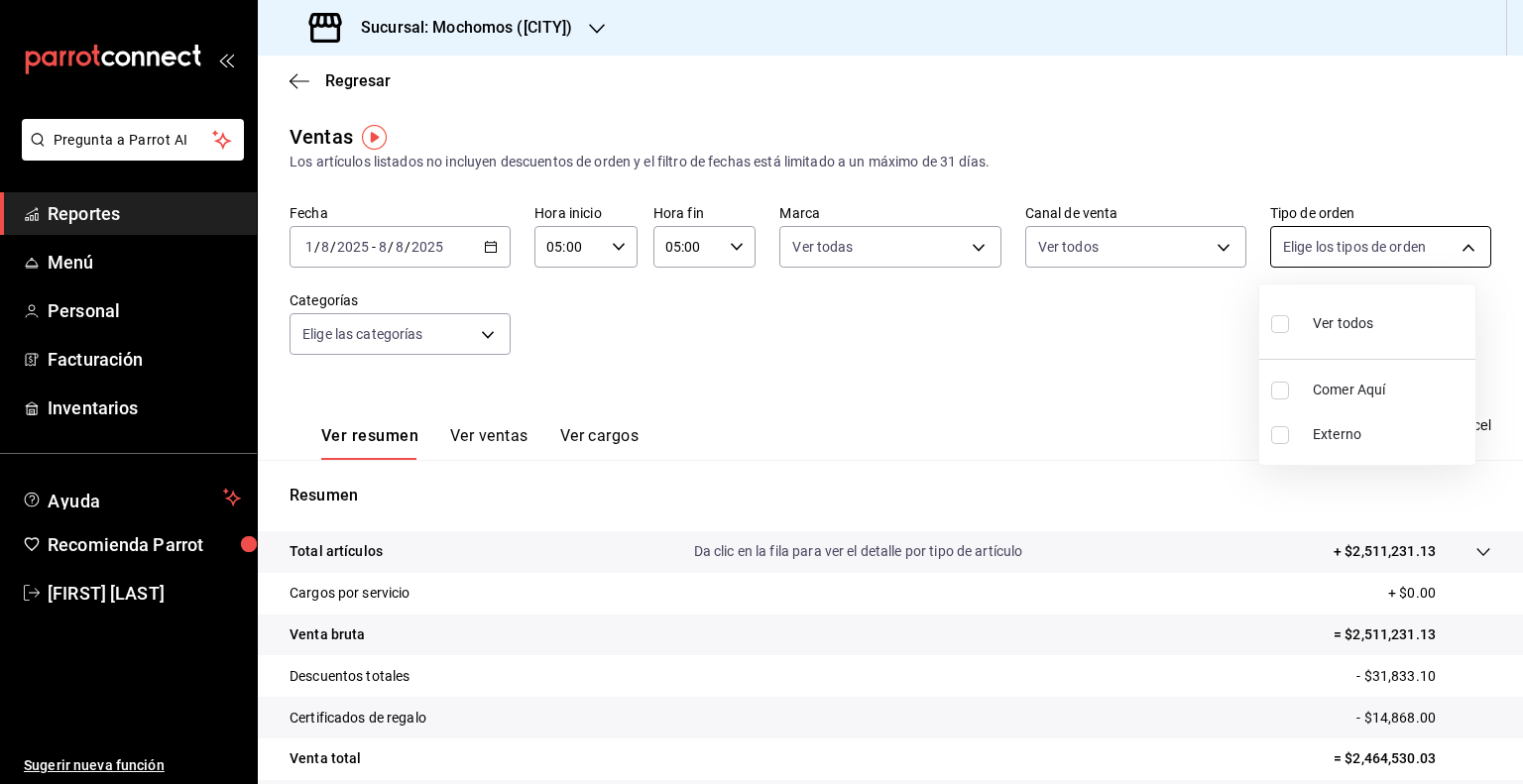 click on "Pregunta a Parrot AI Reportes   Menú   Personal   Facturación   Inventarios   Ayuda Recomienda Parrot   [FIRST] [LAST]   Sugerir nueva función   Sucursal: Mochomos ([CITY]) Regresar Ventas Los artículos listados no incluyen descuentos de orden y el filtro de fechas está limitado a un máximo de 31 días. Fecha [DATE] [DATE] - [DATE] [DATE] Hora inicio [TIME] Hora inicio Hora fin [TIME] Hora fin Marca Ver todas [UUID] Canal de venta Ver todas PARROT,UBER_EATS,RAPPI,DIDI_FOOD,ONLINE Tipo de orden Elige los tipos de orden Categorías Elige las categorías Ver resumen Ver ventas Ver cargos Exportar a Excel Resumen Total artículos Da clic en la fila para ver el detalle por tipo de artículo + $2,511,231.13 Cargos por servicio + $0.00 Venta bruta = $2,511,231.13 Descuentos totales - $31,833.10 Certificados de regalo - $14,868.00 Venta total = $2,464,530.03 Impuestos - $182,557.78 Venta neta = $2,281,972.25 Pregunta a Parrot AI Reportes   Menú   Personal" at bounding box center (762, 392) 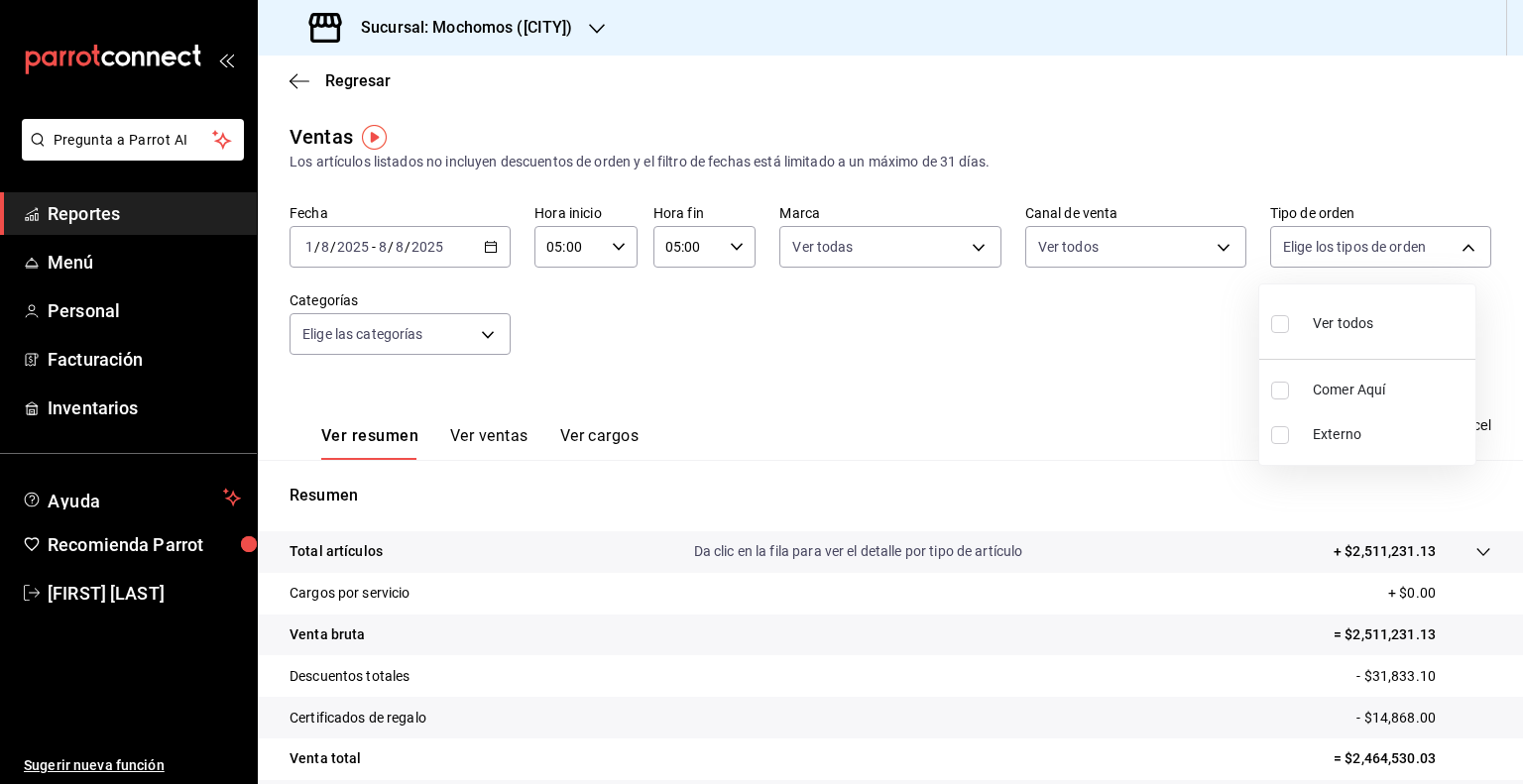 click on "Ver todos" at bounding box center (1343, 323) 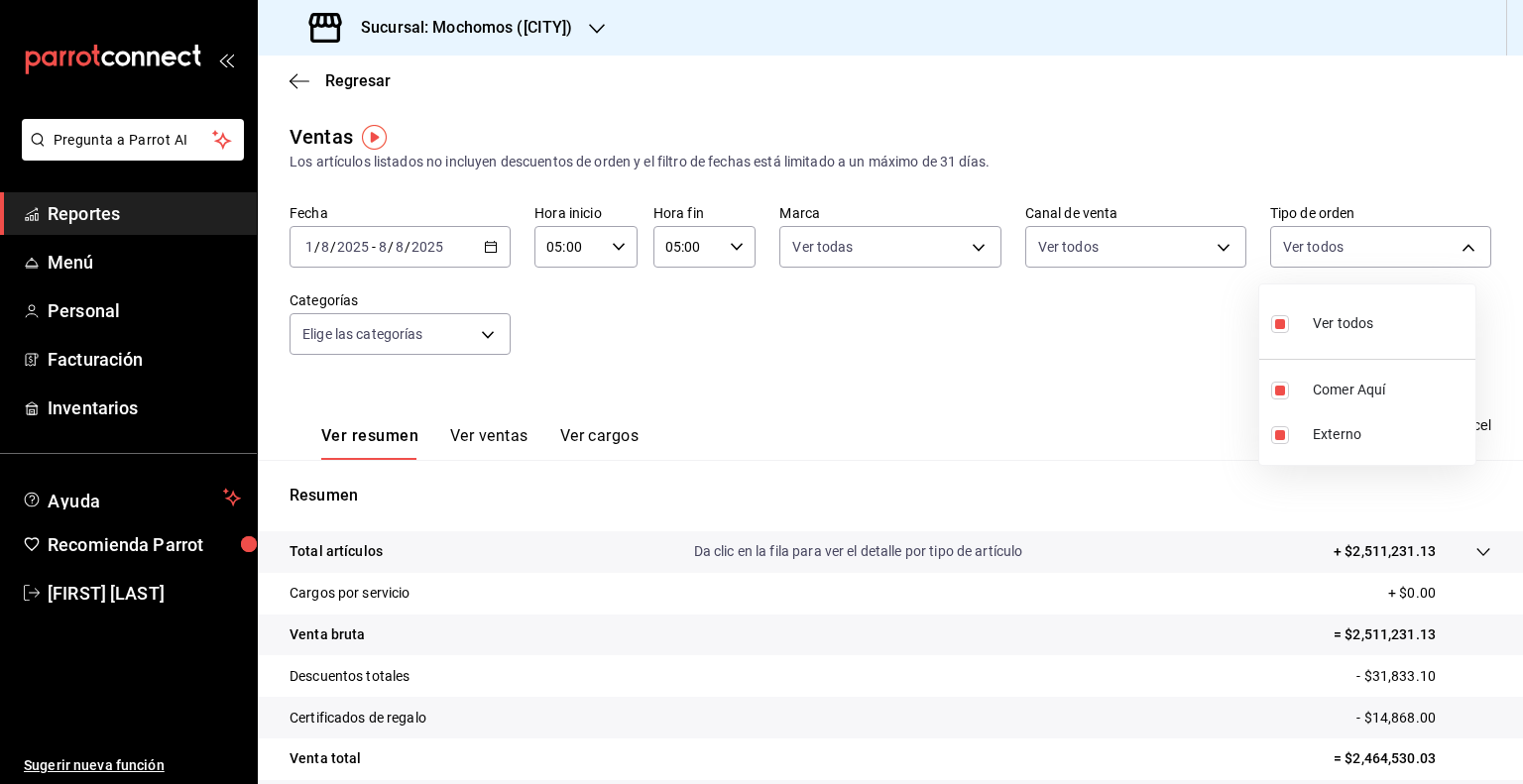 click at bounding box center (762, 392) 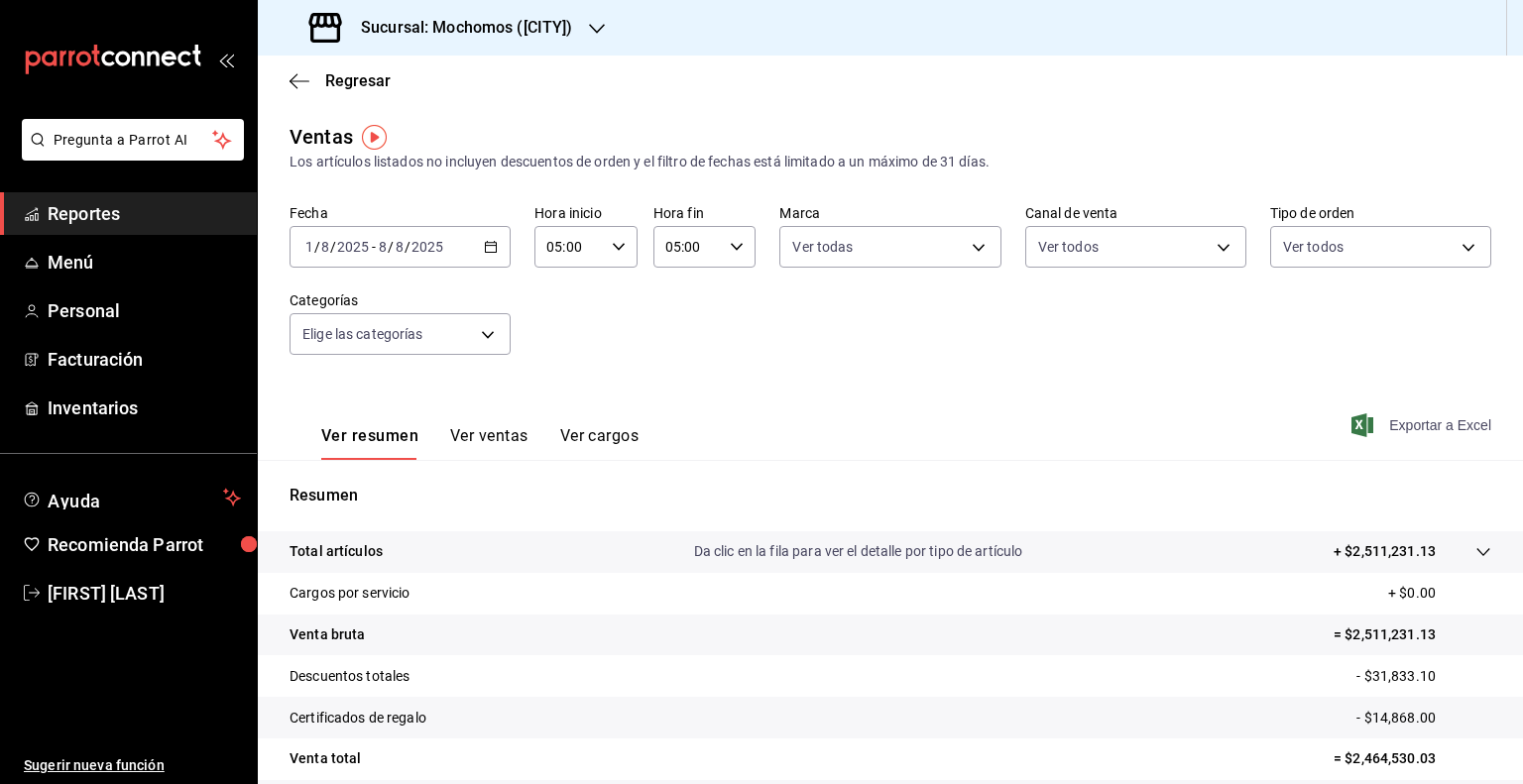 click on "Exportar a Excel" at bounding box center (1423, 425) 